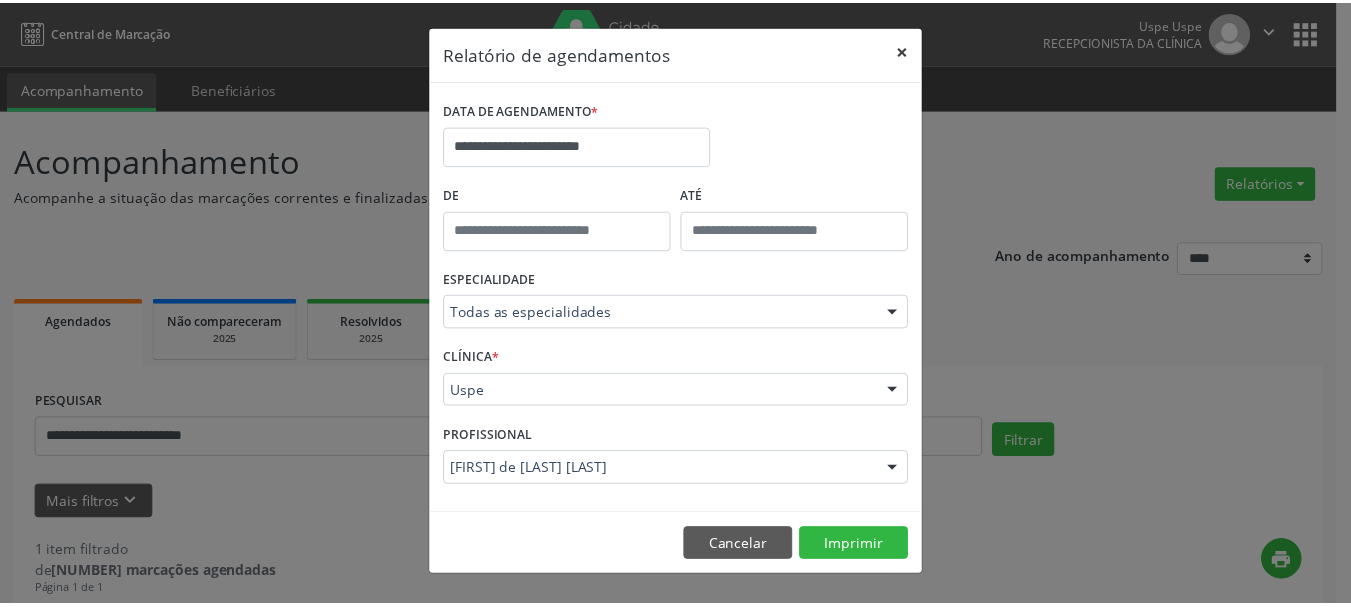 scroll, scrollTop: 33, scrollLeft: 0, axis: vertical 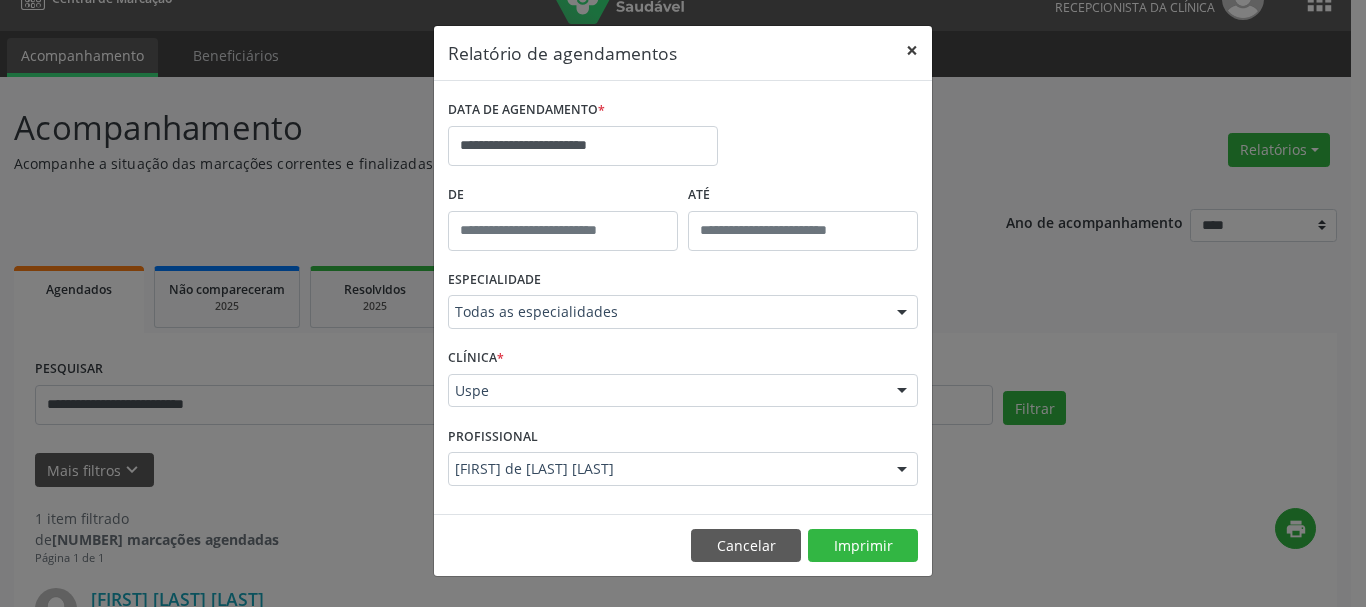 drag, startPoint x: 908, startPoint y: 51, endPoint x: 509, endPoint y: 243, distance: 442.79227 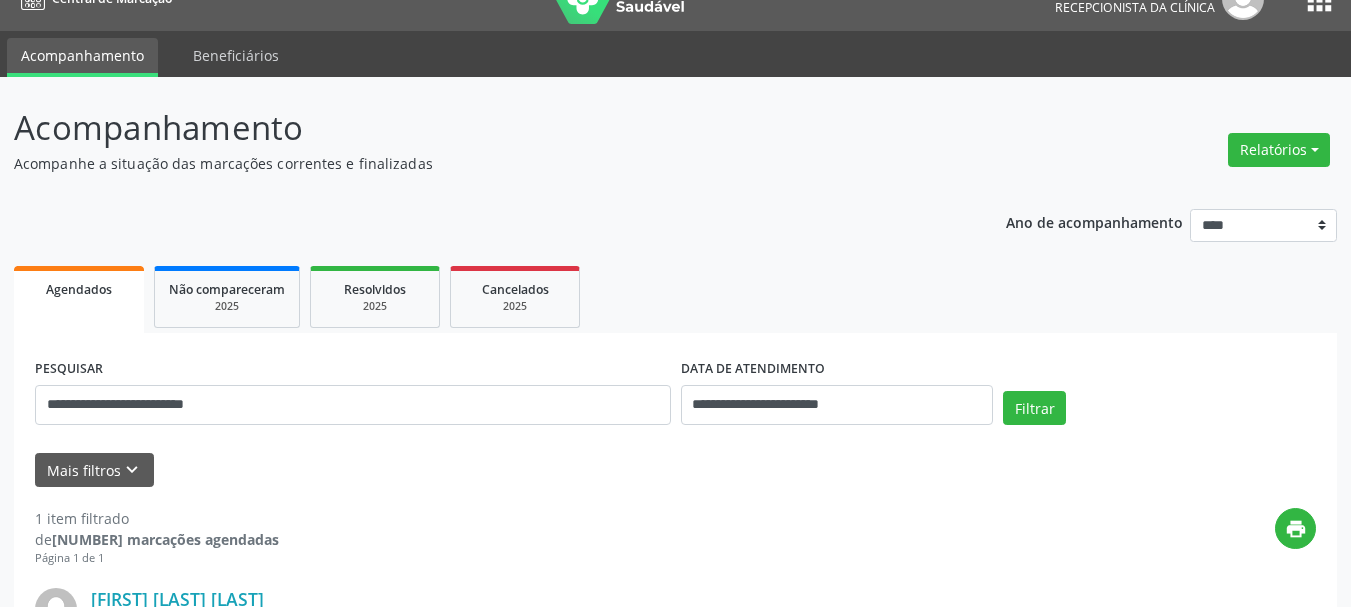 click on "**********" at bounding box center [353, 396] 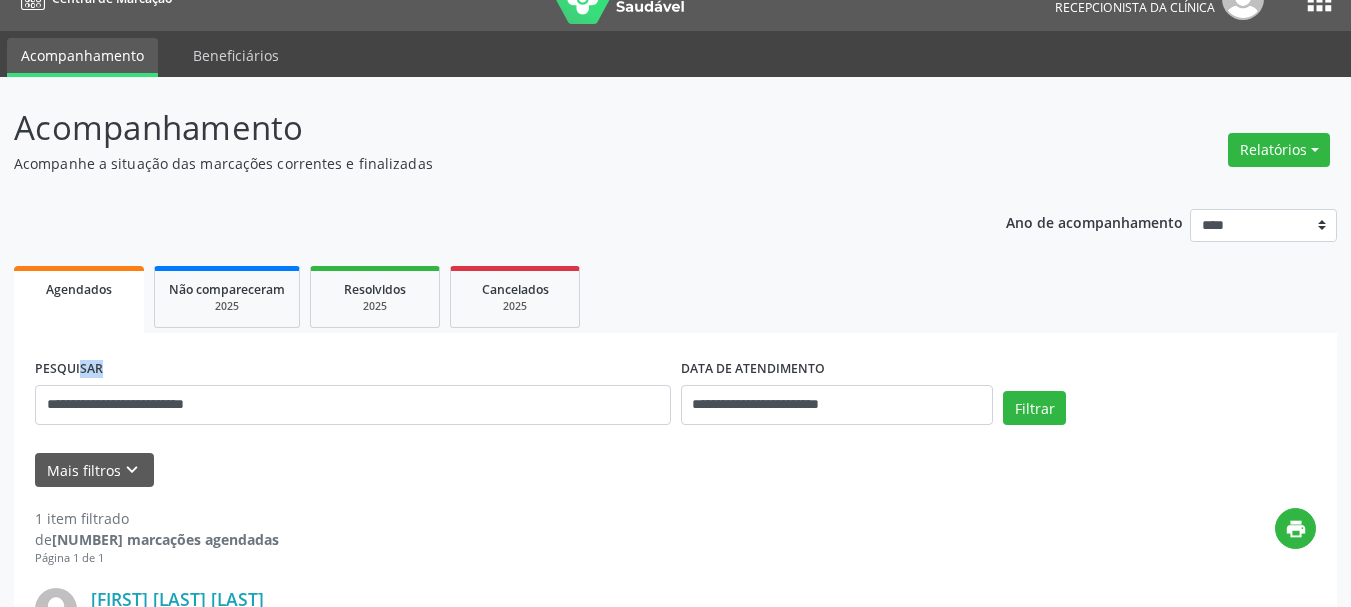 click on "**********" at bounding box center [353, 396] 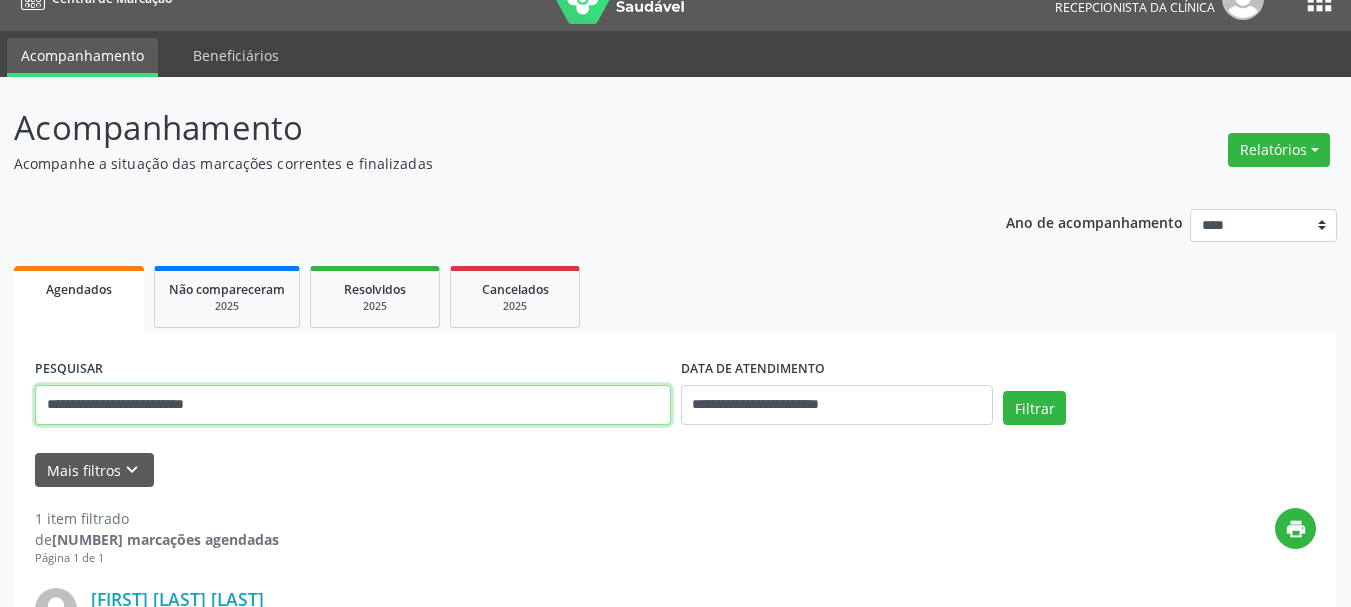 click on "**********" at bounding box center [353, 405] 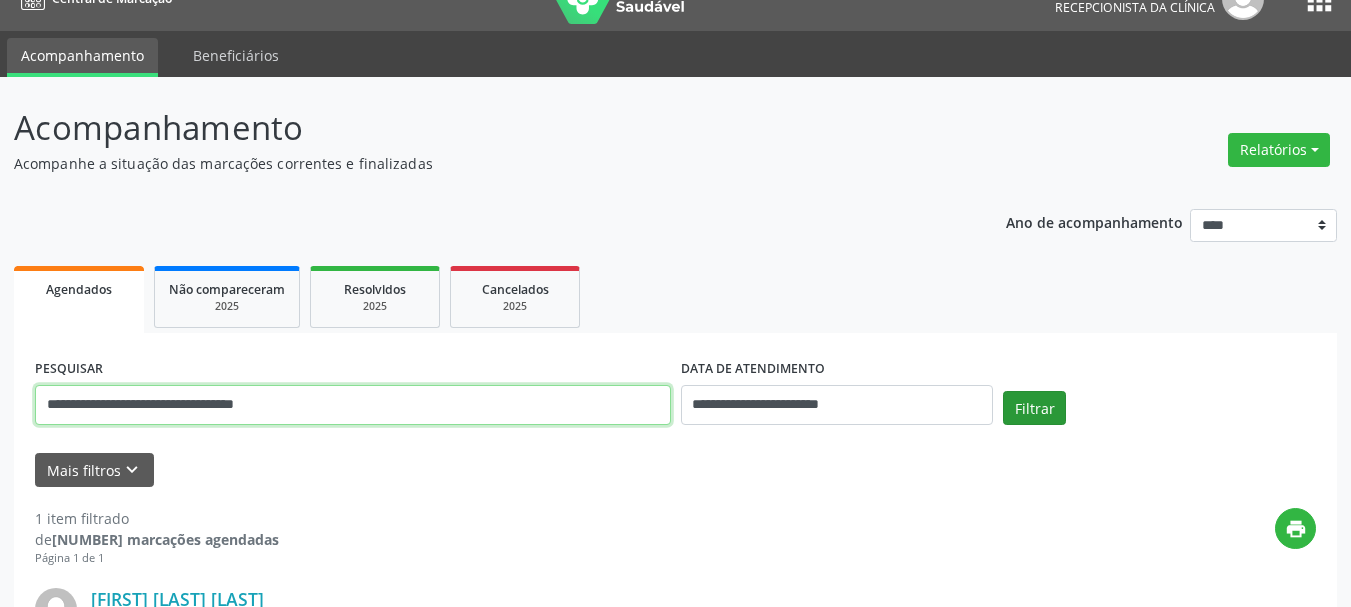 type on "**********" 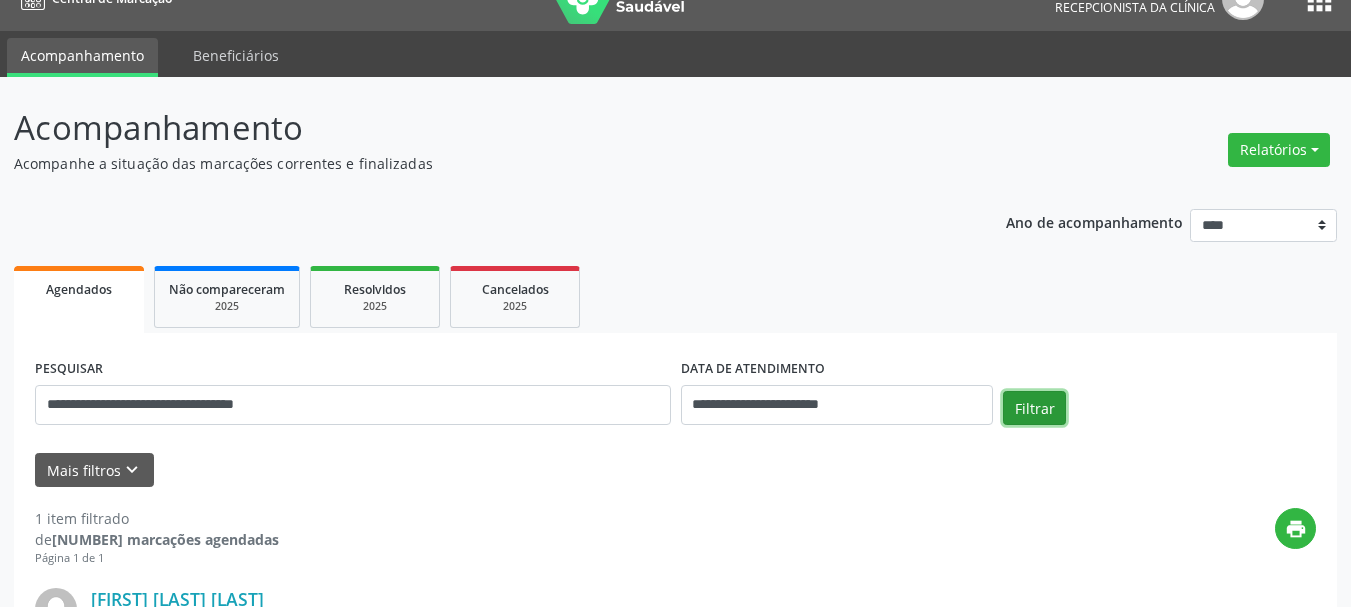 click on "Filtrar" at bounding box center (1034, 408) 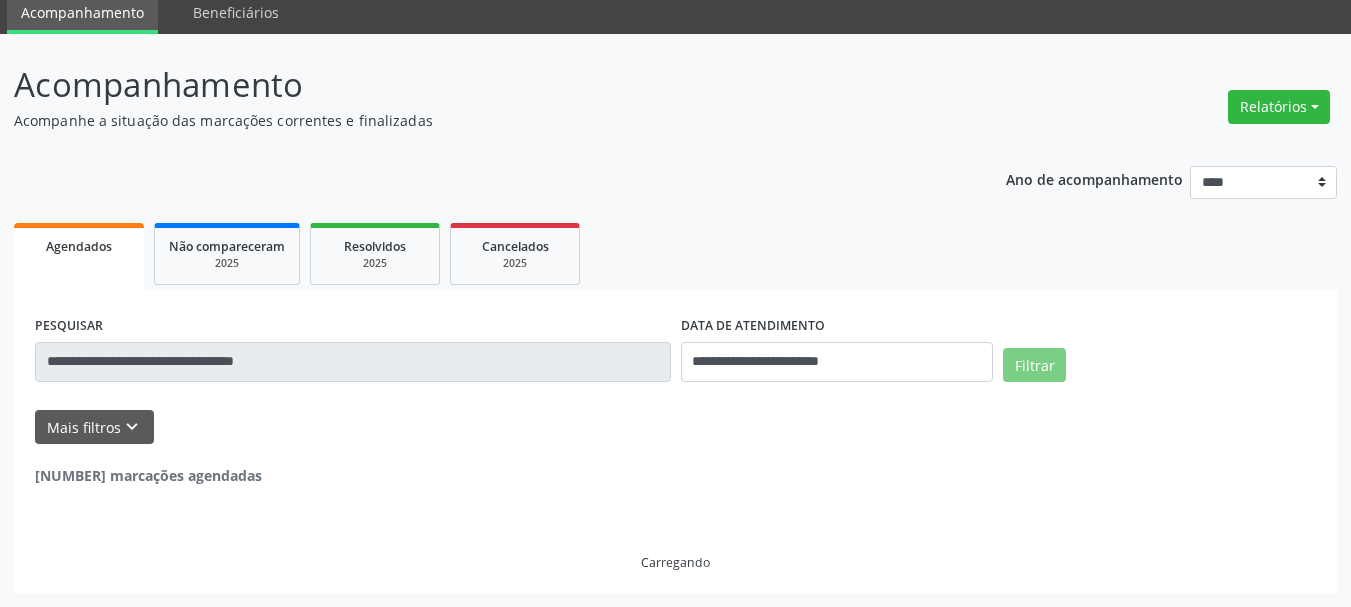 scroll, scrollTop: 11, scrollLeft: 0, axis: vertical 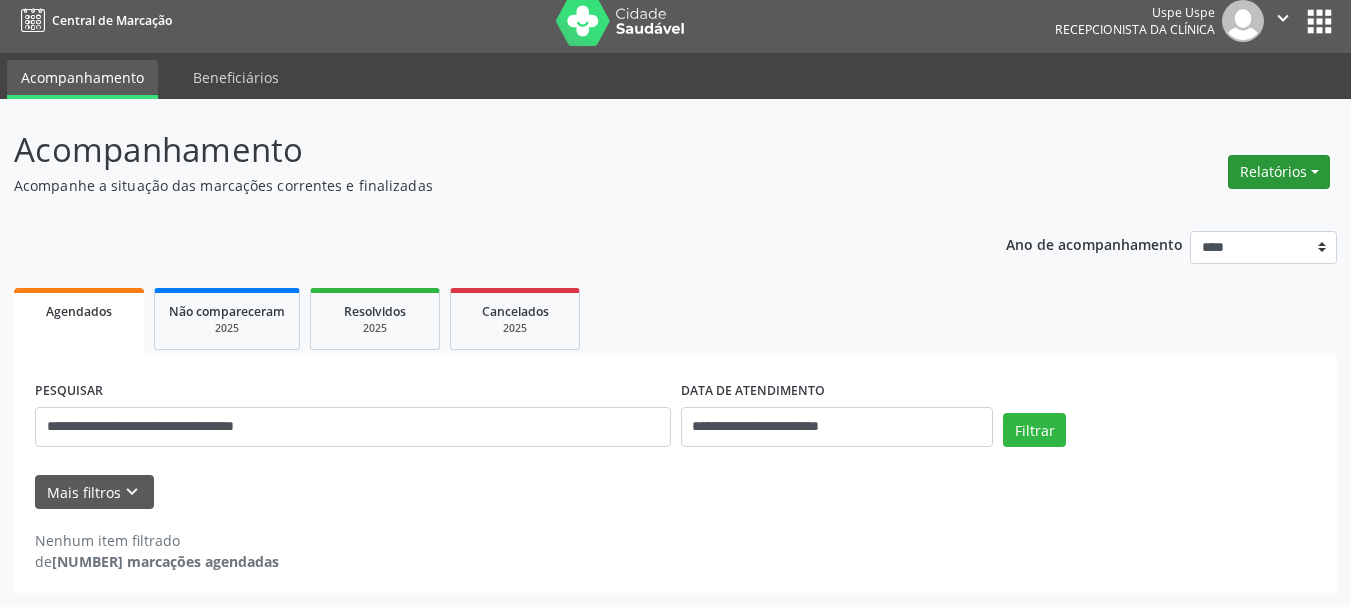 drag, startPoint x: 1240, startPoint y: 160, endPoint x: 1211, endPoint y: 218, distance: 64.84597 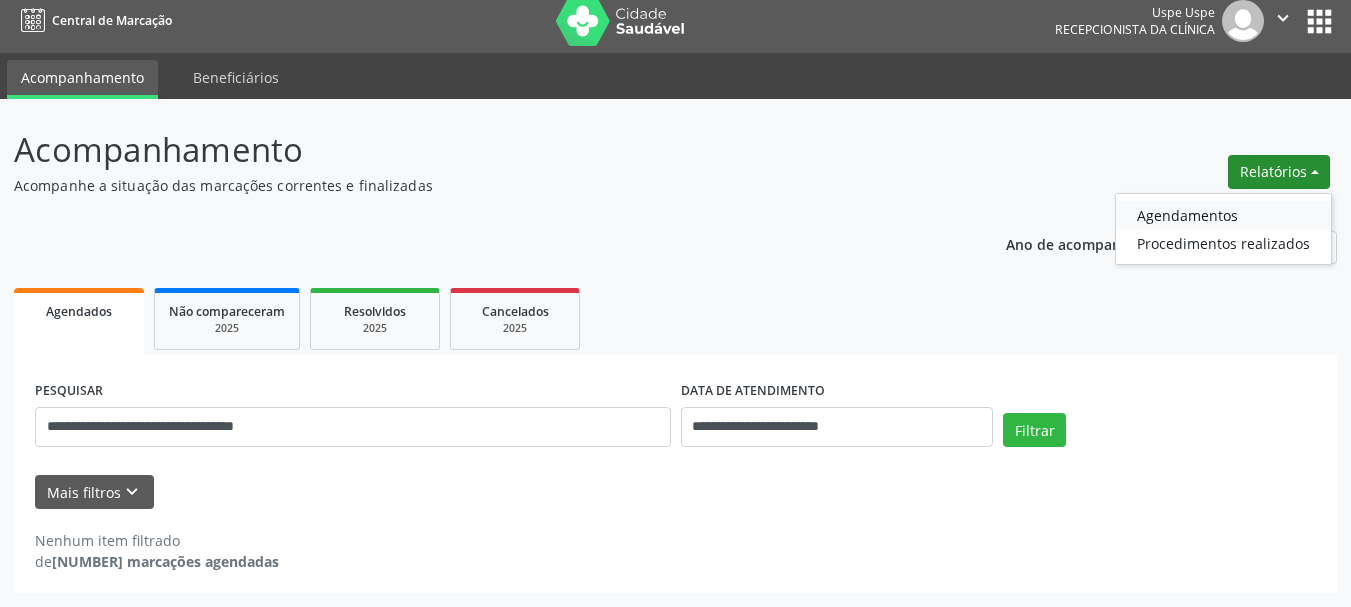 click on "Agendamentos" at bounding box center [1223, 215] 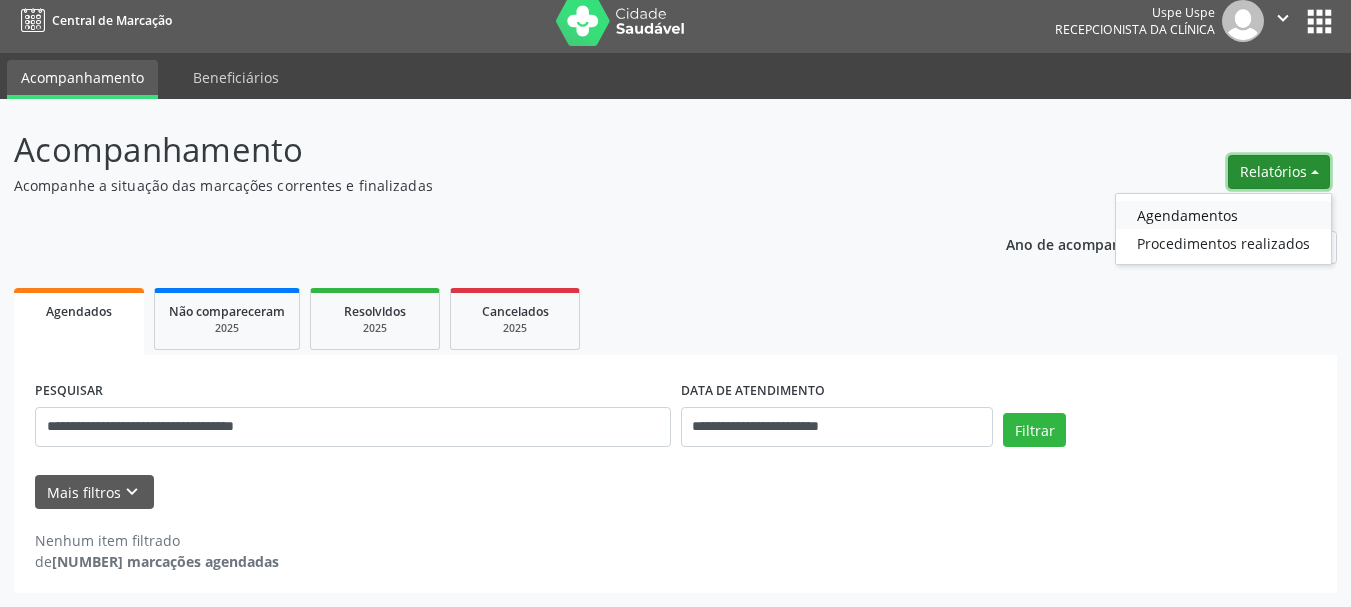 select on "*" 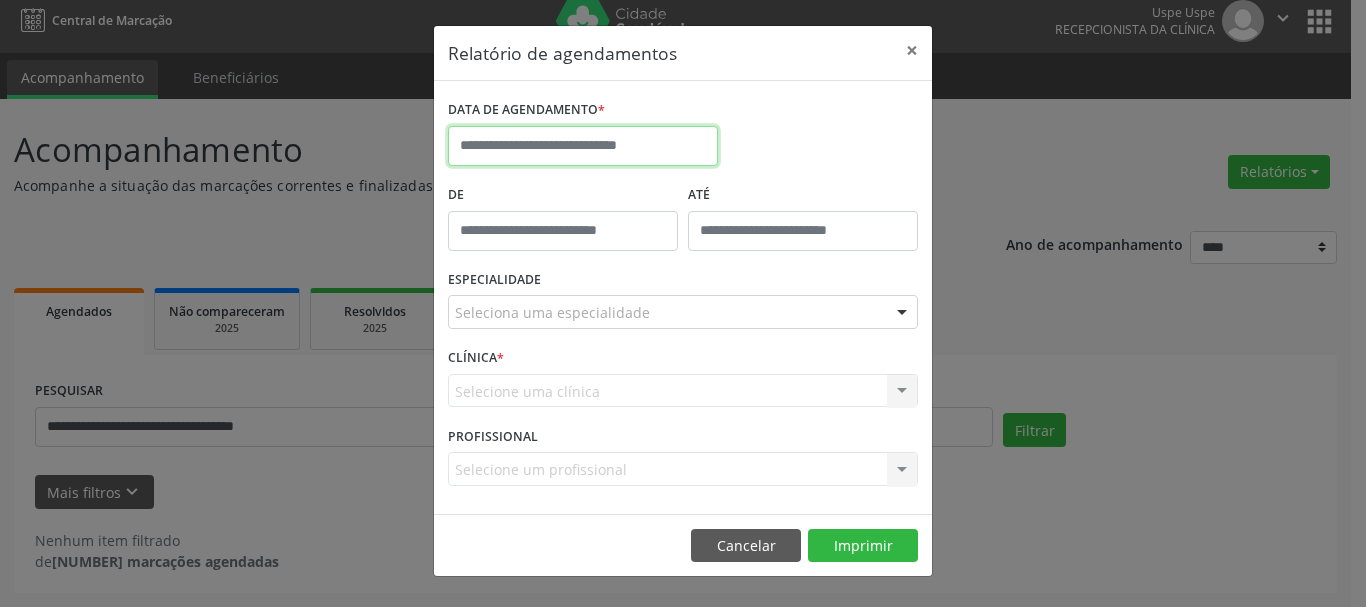 click at bounding box center [583, 146] 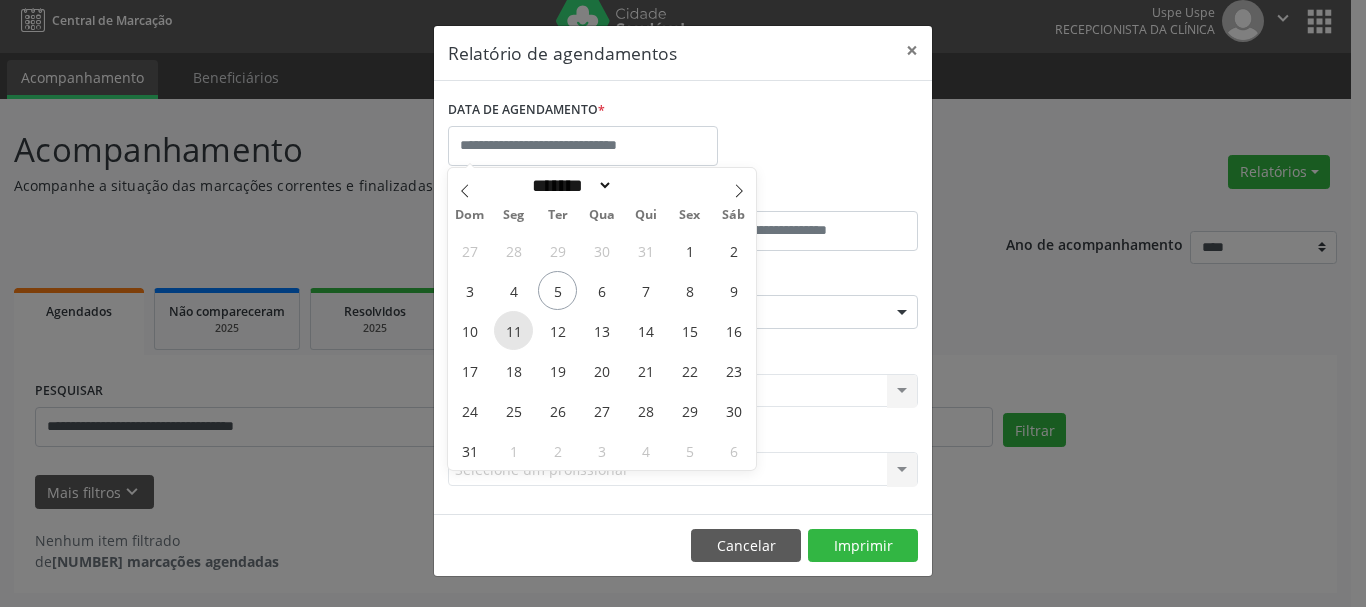 click on "11" at bounding box center [513, 330] 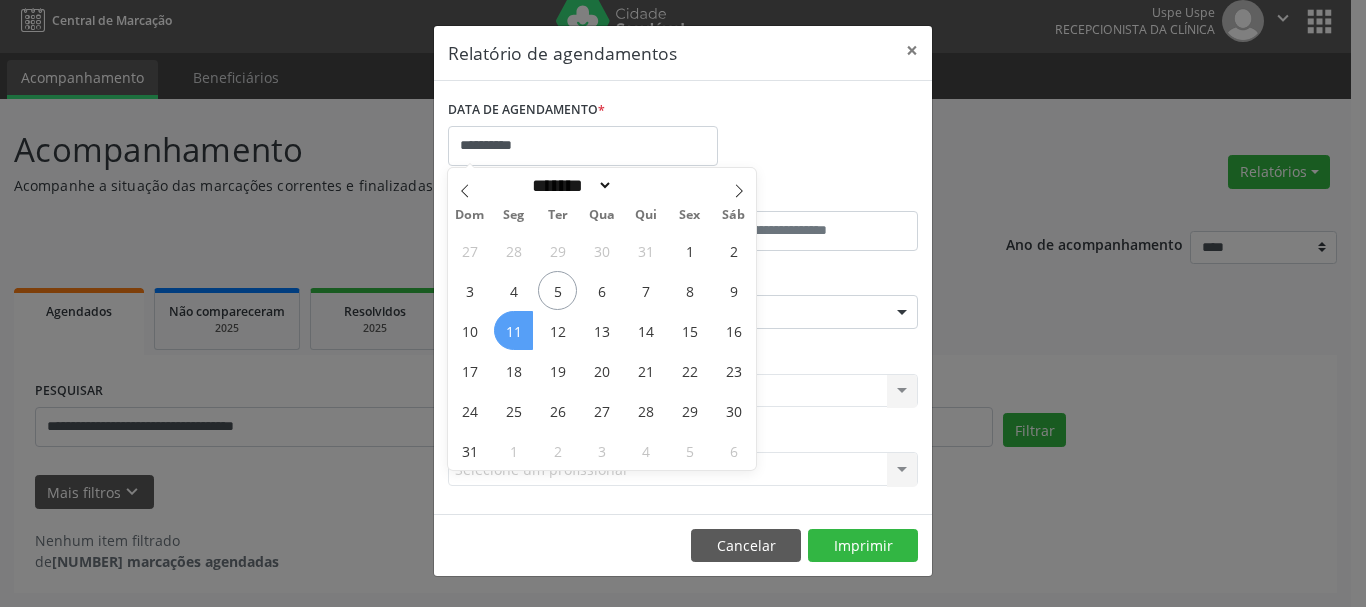 click on "11" at bounding box center [513, 330] 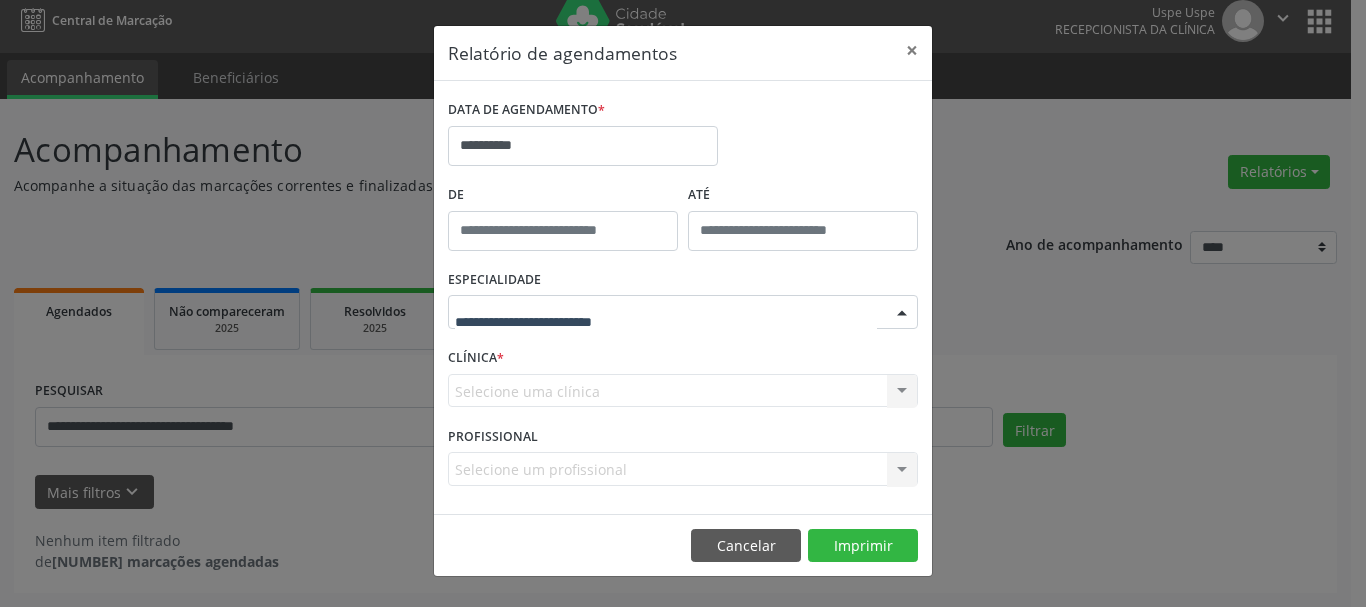 drag, startPoint x: 513, startPoint y: 323, endPoint x: 504, endPoint y: 337, distance: 16.643316 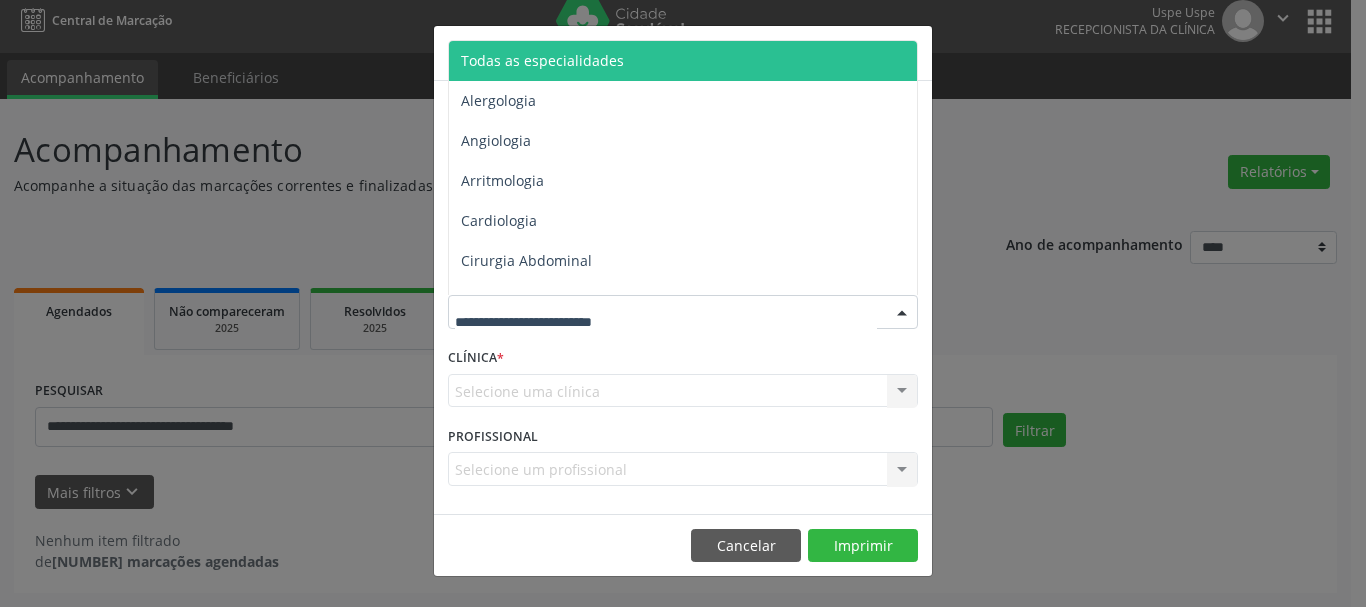 drag, startPoint x: 504, startPoint y: 337, endPoint x: 492, endPoint y: 132, distance: 205.35092 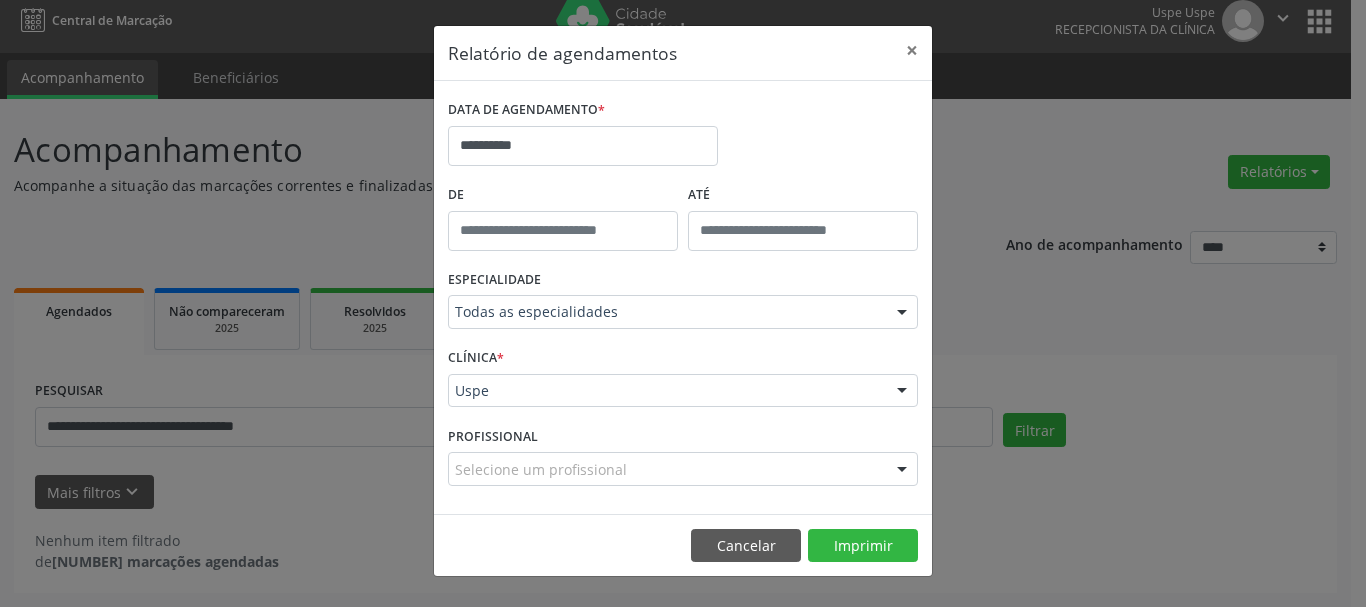 drag, startPoint x: 466, startPoint y: 397, endPoint x: 476, endPoint y: 336, distance: 61.81424 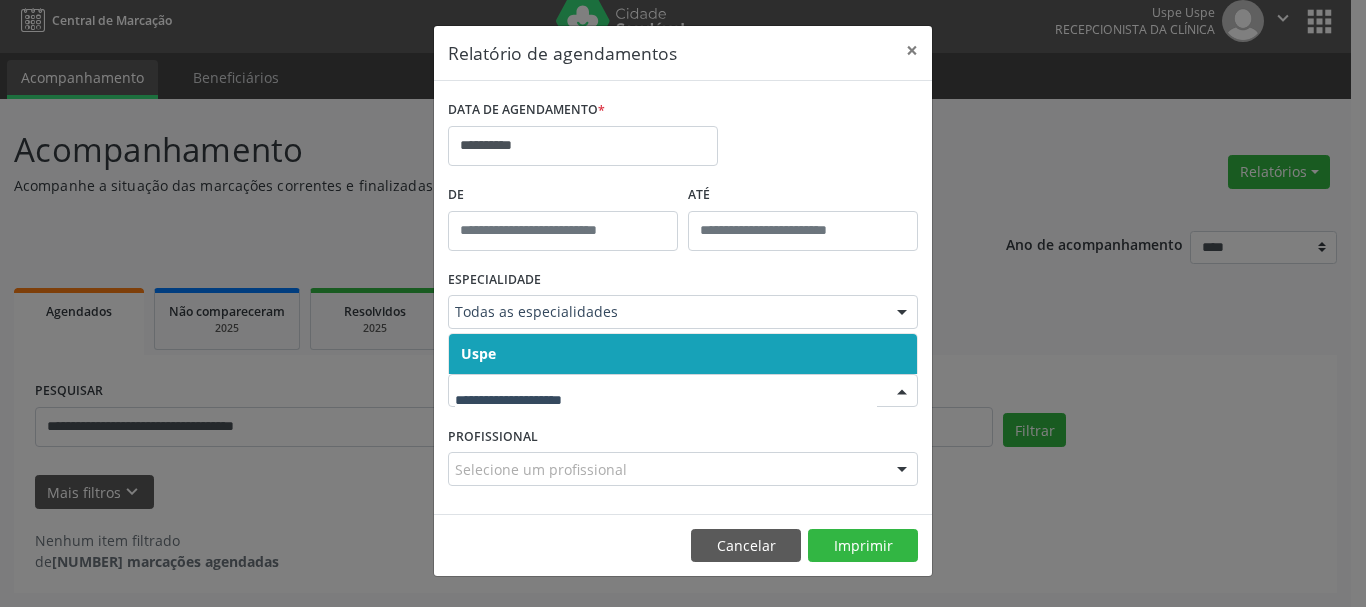 click on "Uspe" at bounding box center (683, 354) 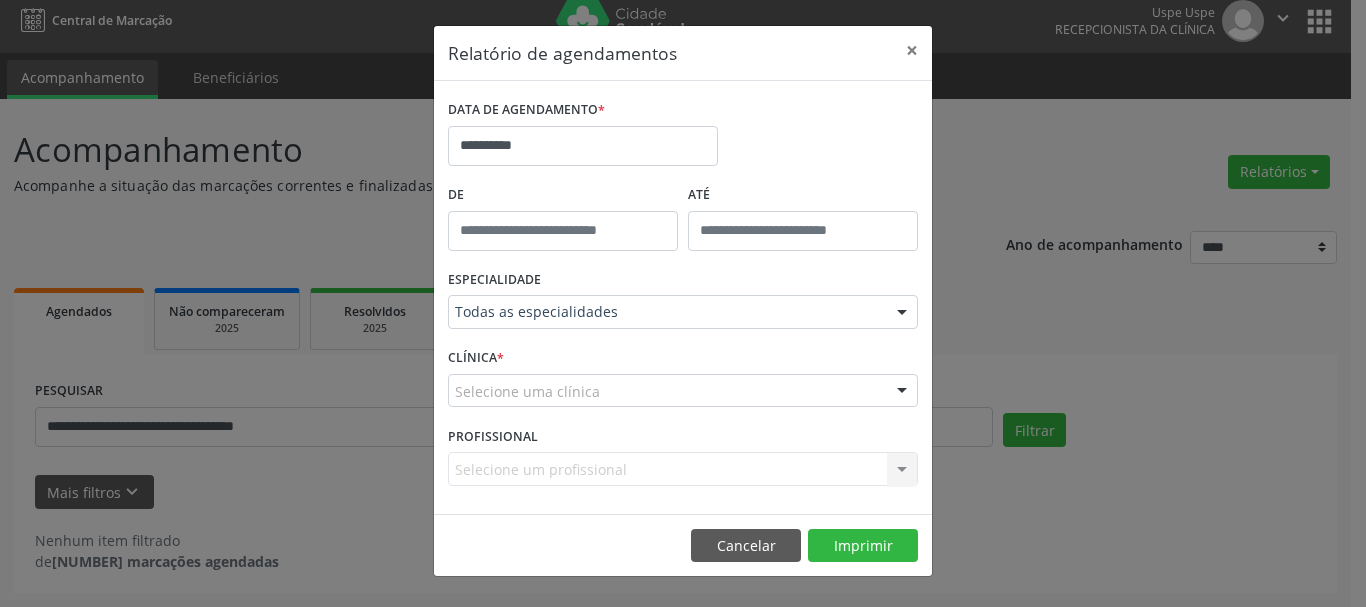 drag, startPoint x: 476, startPoint y: 398, endPoint x: 484, endPoint y: 362, distance: 36.878178 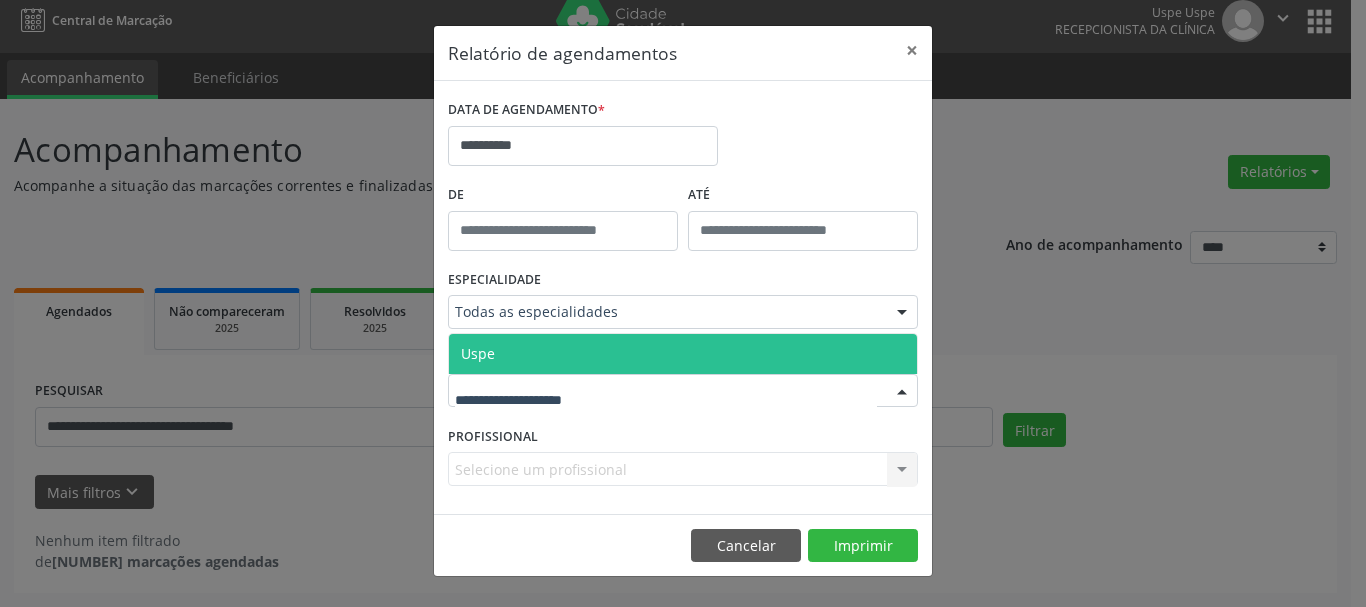 click on "Uspe" at bounding box center [683, 354] 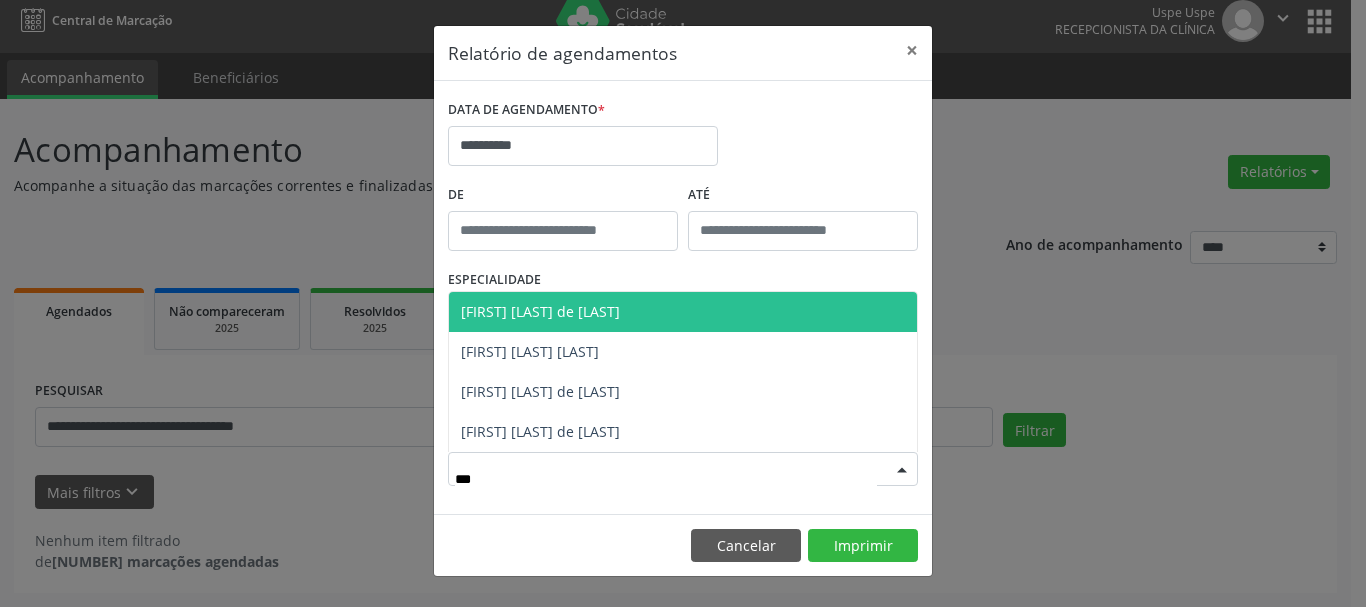 type on "****" 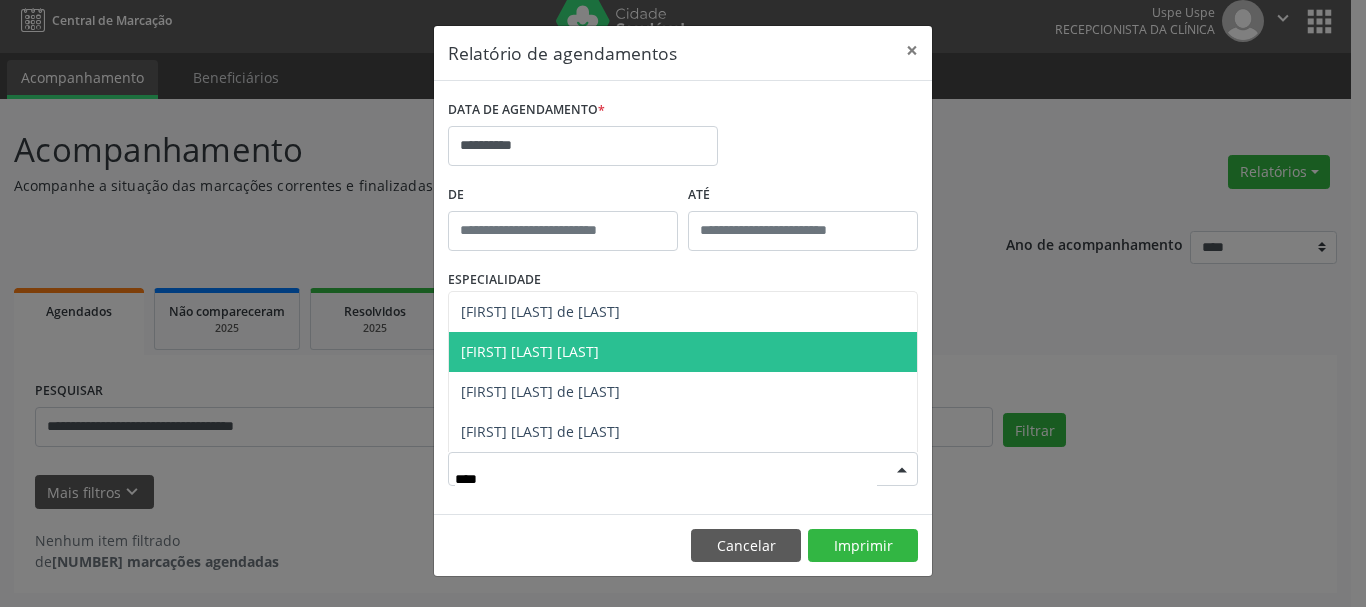 click on "[FIRST] [LAST] [LAST]" at bounding box center (530, 351) 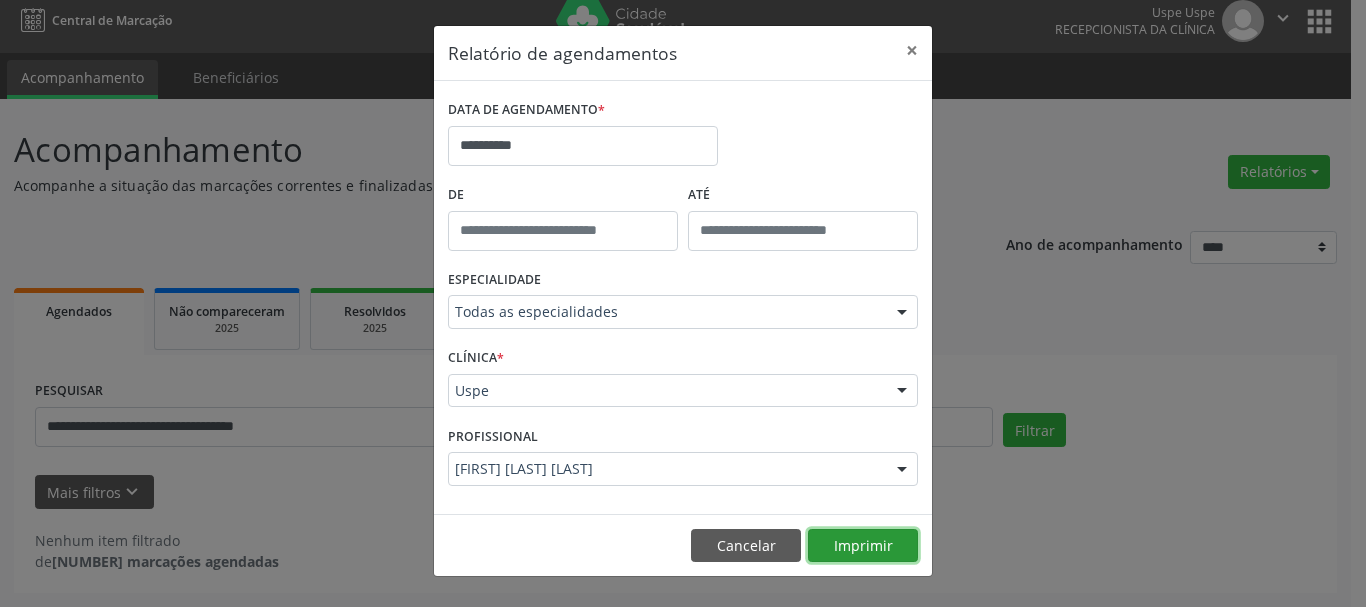 click on "Imprimir" at bounding box center (863, 546) 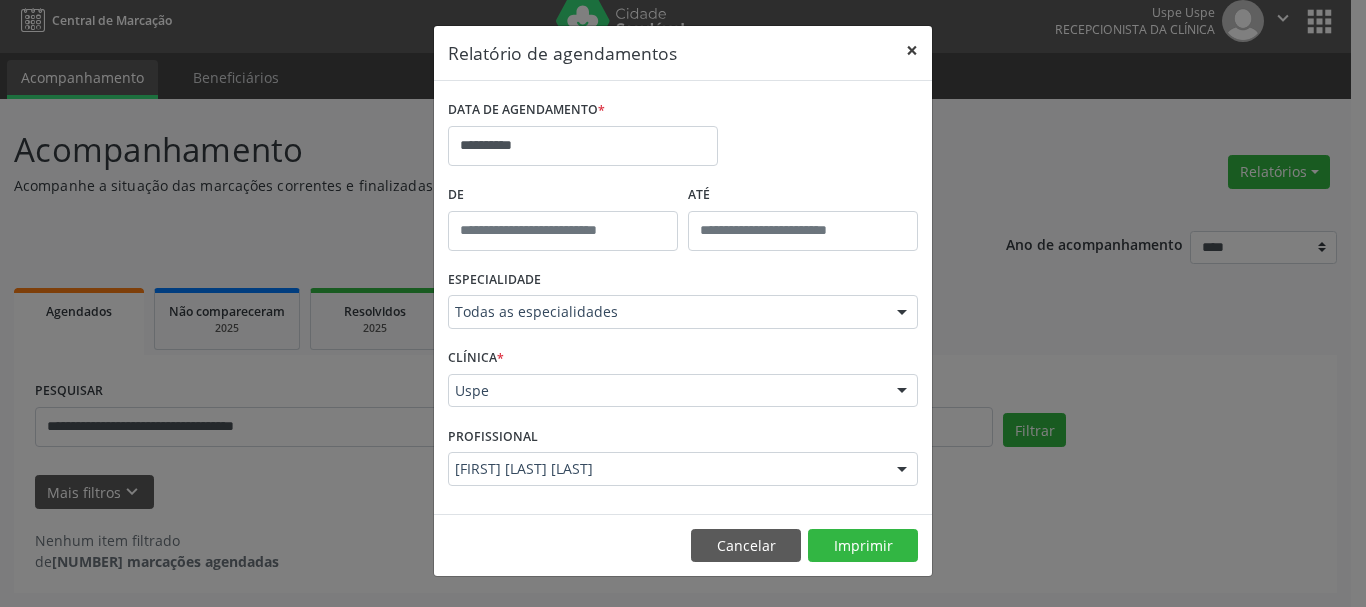 click on "×" at bounding box center (912, 50) 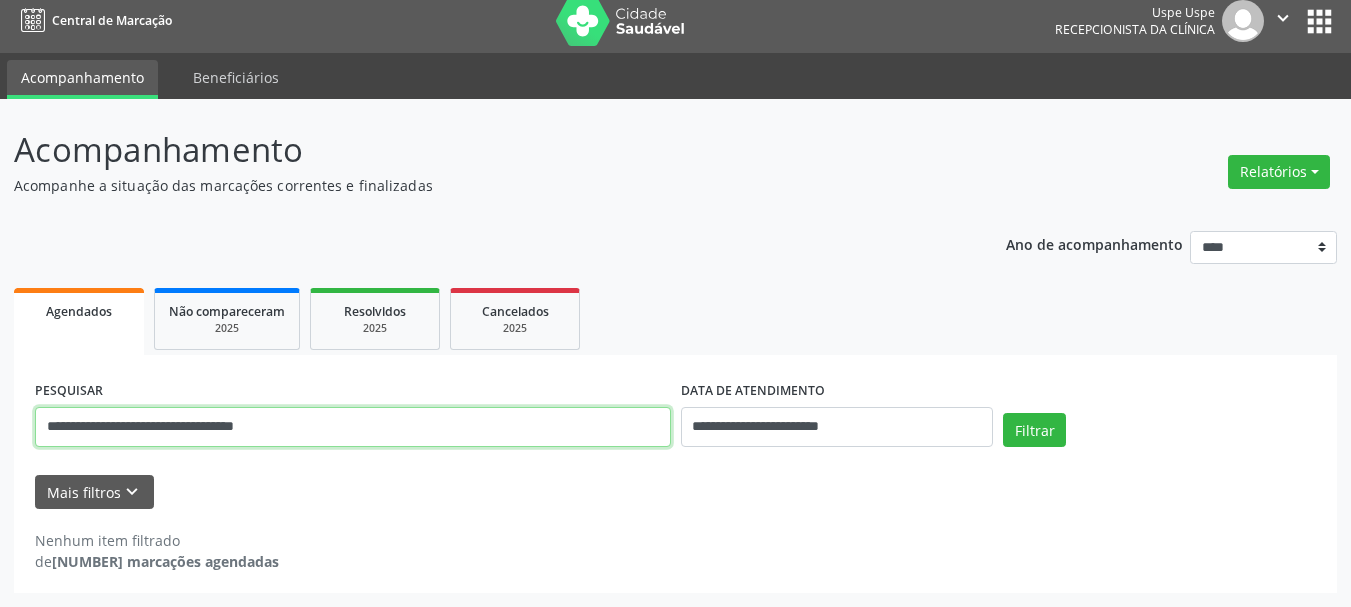 click on "**********" at bounding box center [353, 427] 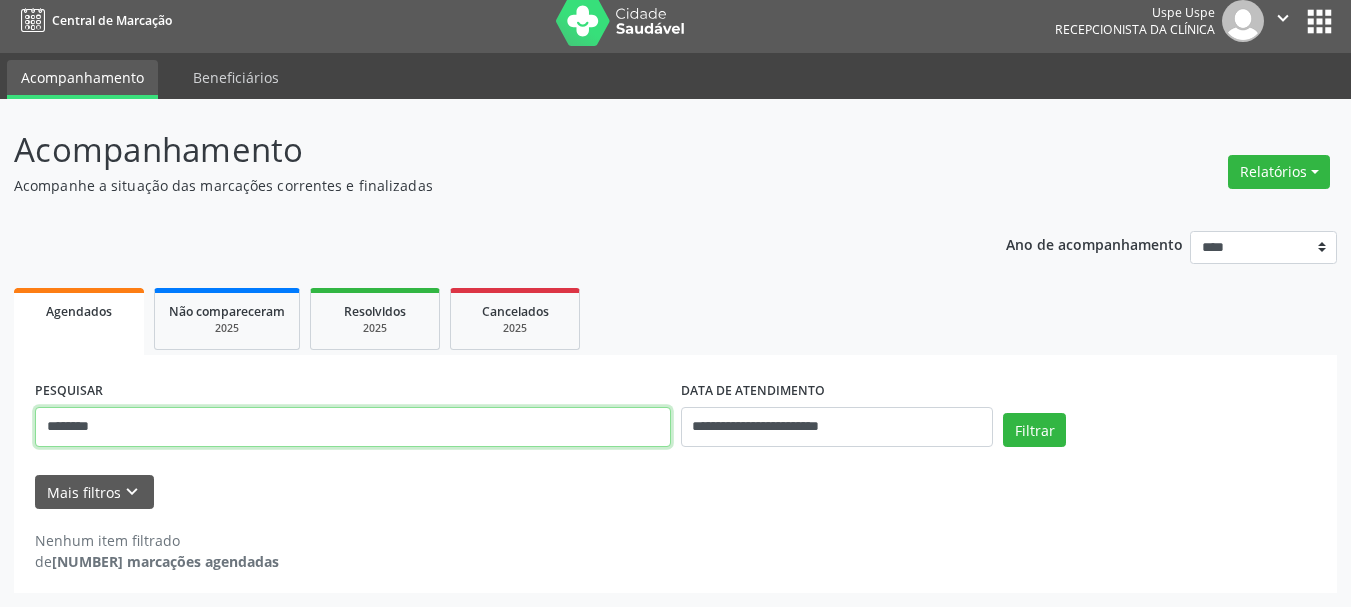 type on "********" 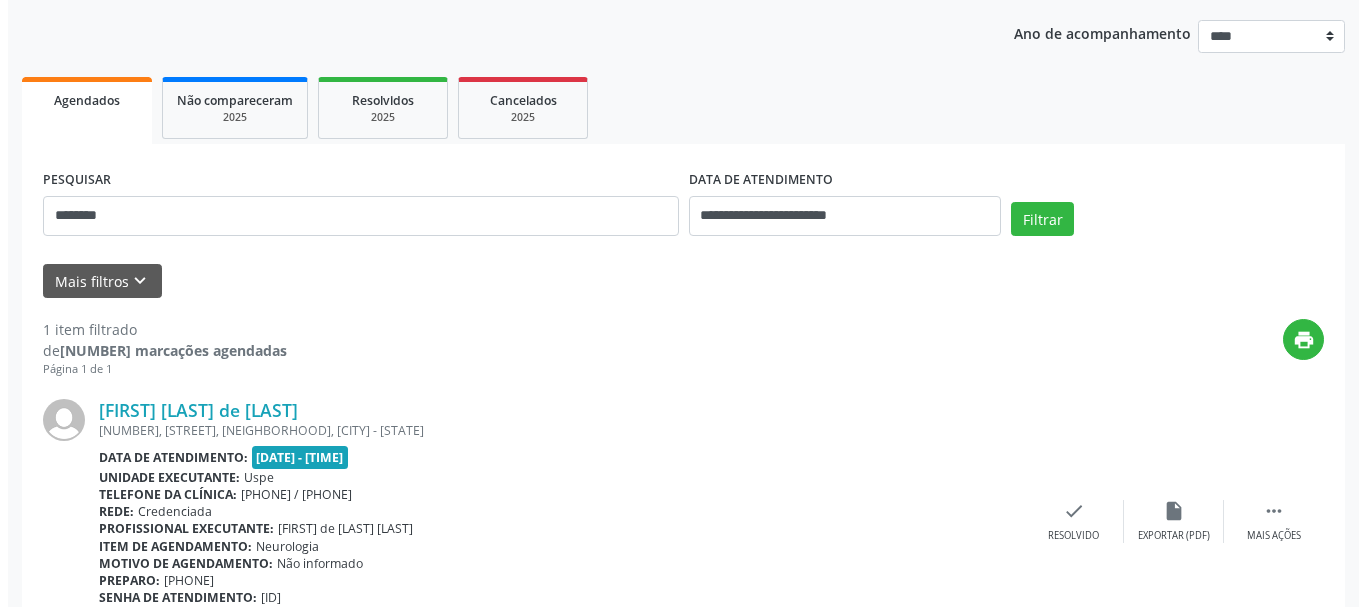 scroll, scrollTop: 115, scrollLeft: 0, axis: vertical 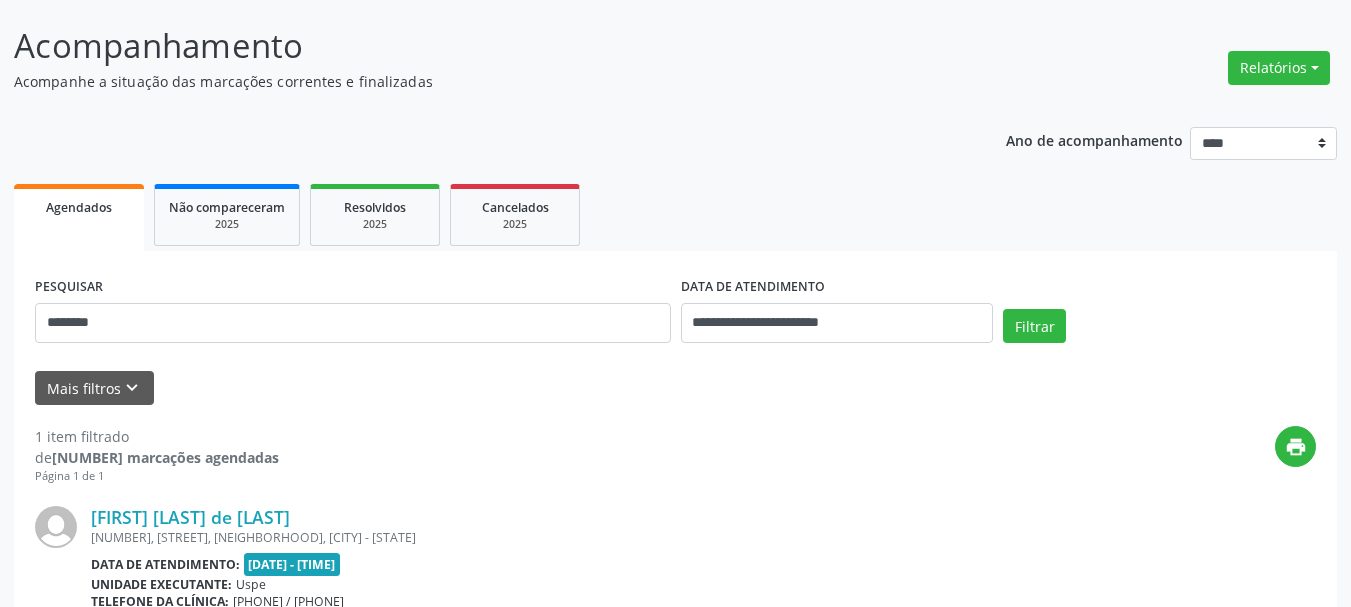 drag, startPoint x: 1304, startPoint y: 64, endPoint x: 1256, endPoint y: 111, distance: 67.17886 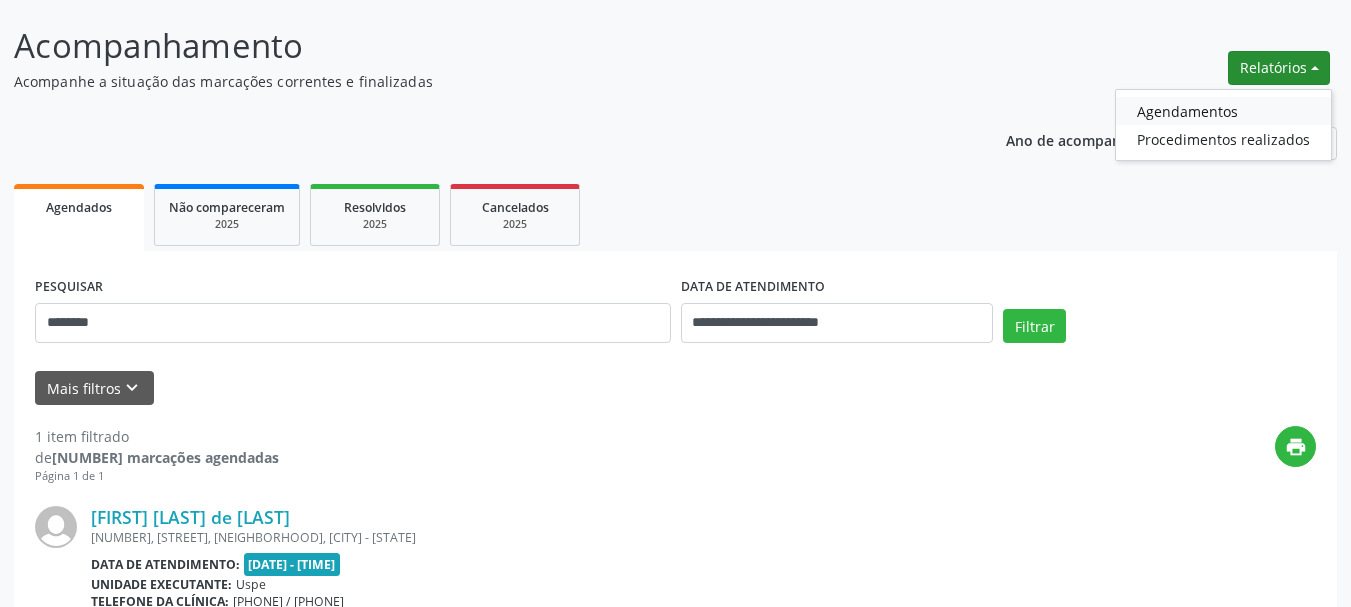 click on "Agendamentos" at bounding box center [1223, 111] 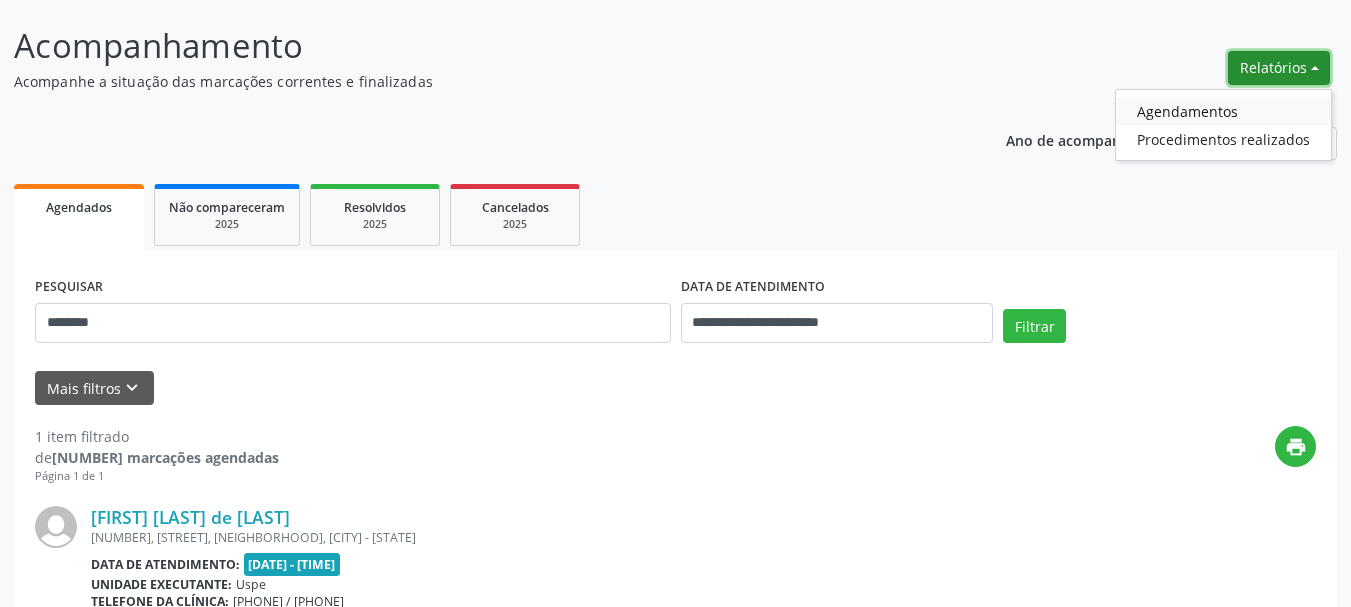 select on "*" 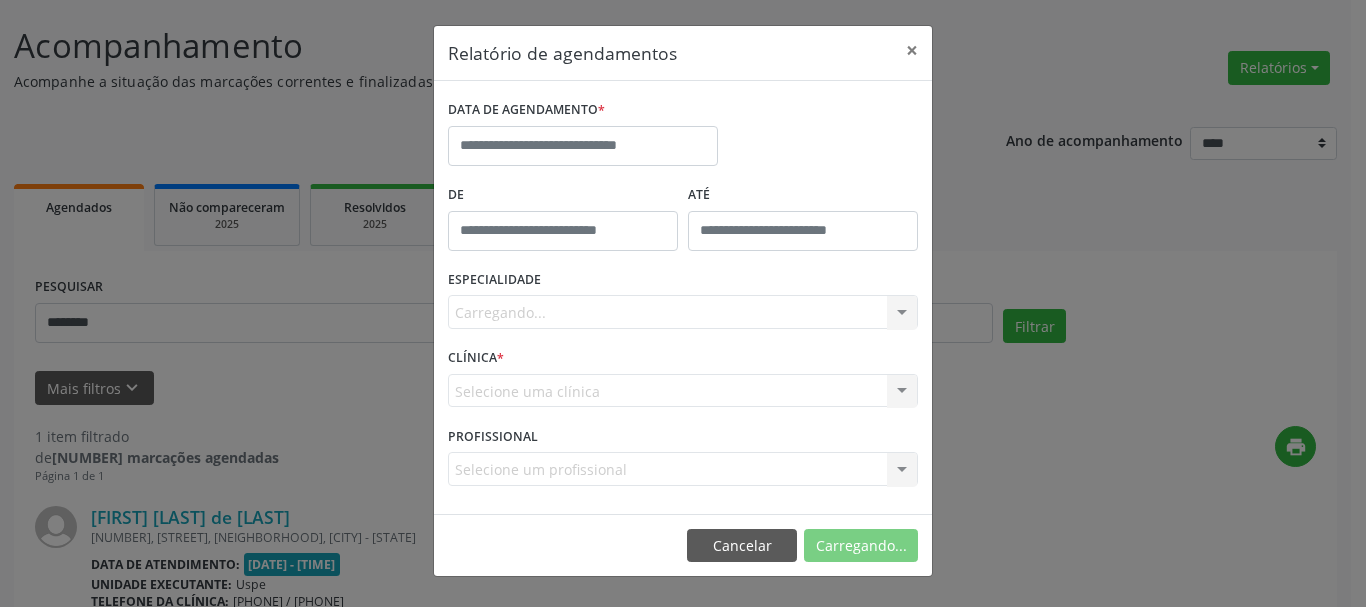drag, startPoint x: 595, startPoint y: 106, endPoint x: 594, endPoint y: 150, distance: 44.011364 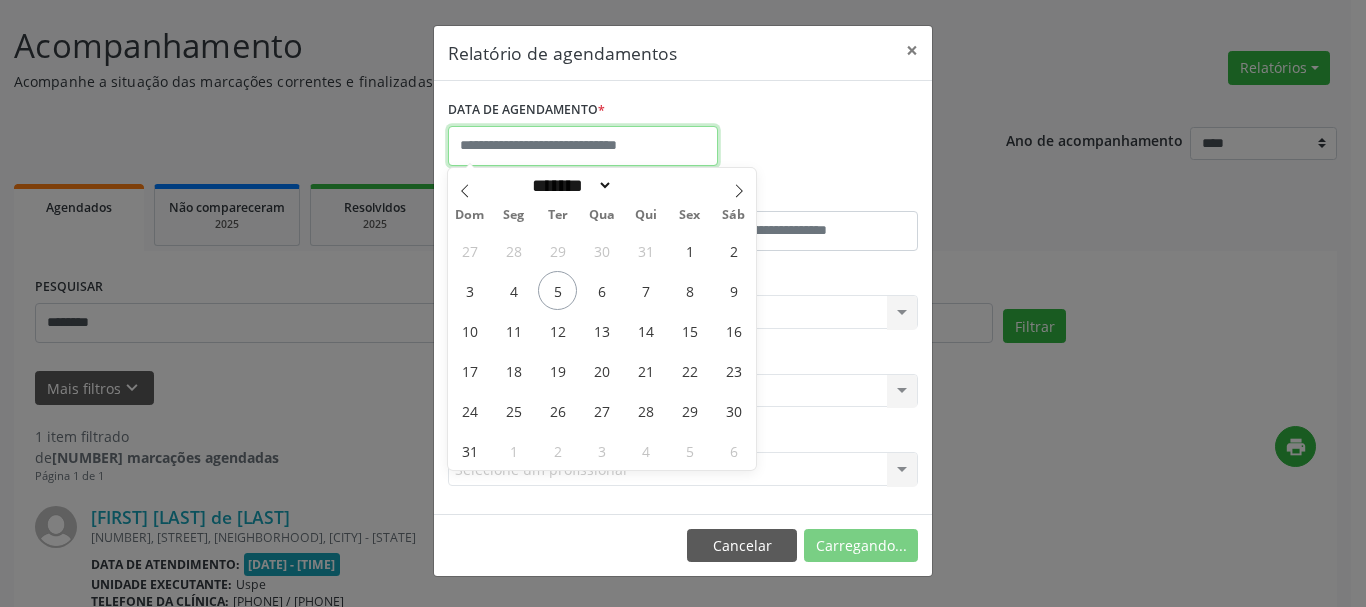 drag, startPoint x: 594, startPoint y: 150, endPoint x: 675, endPoint y: 365, distance: 229.75204 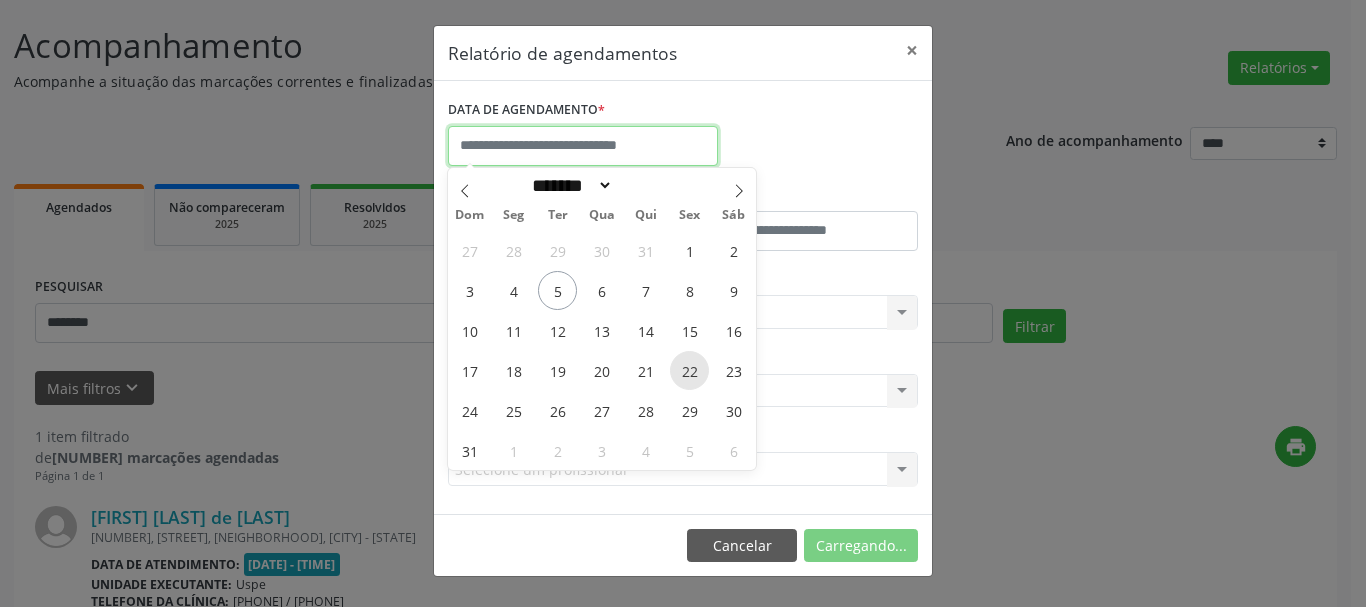 click at bounding box center (583, 146) 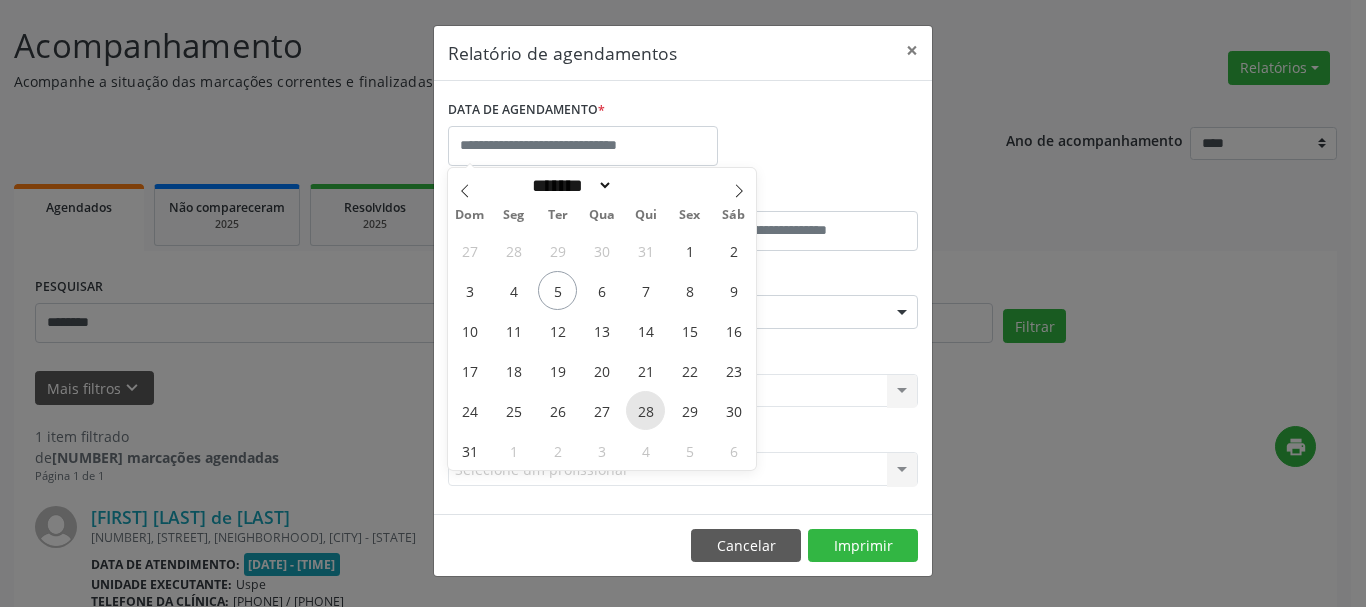 click on "28" at bounding box center [645, 410] 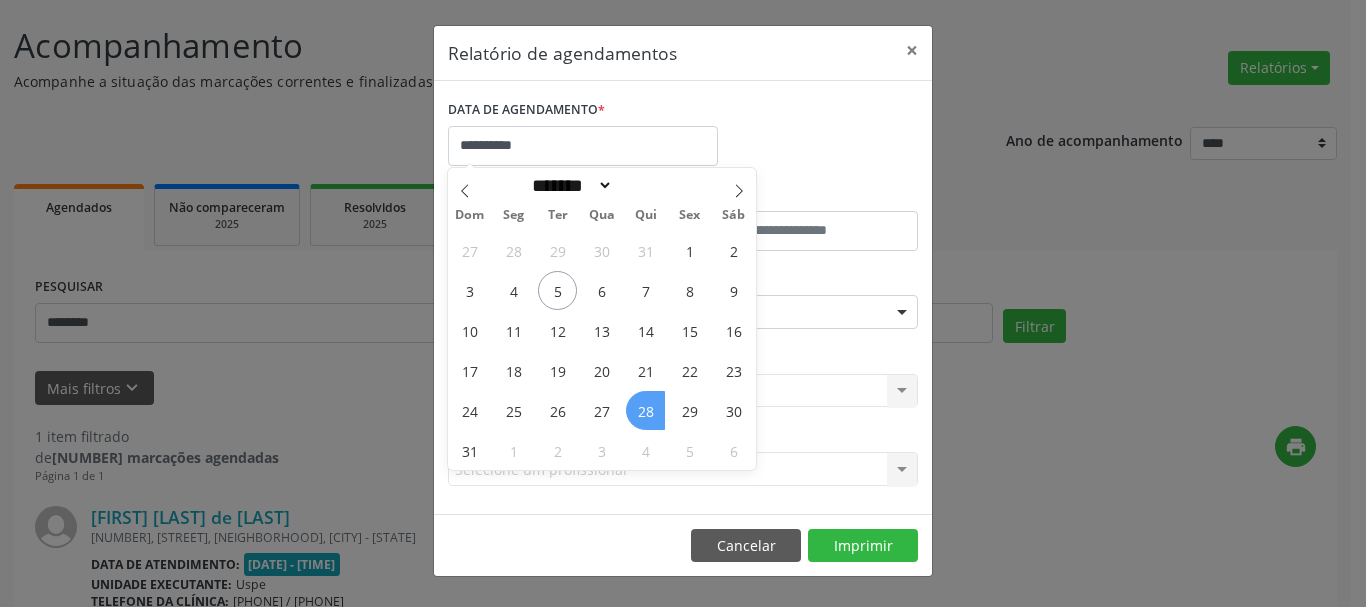 click on "28" at bounding box center [645, 410] 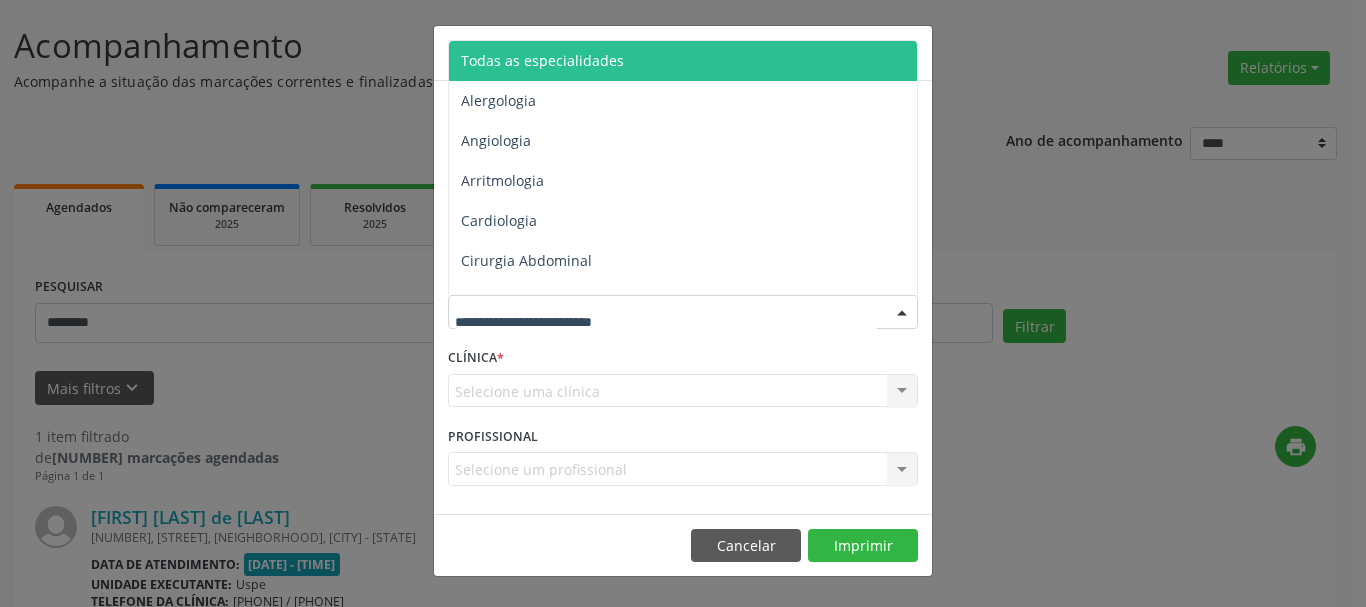 drag, startPoint x: 496, startPoint y: 342, endPoint x: 494, endPoint y: 145, distance: 197.01015 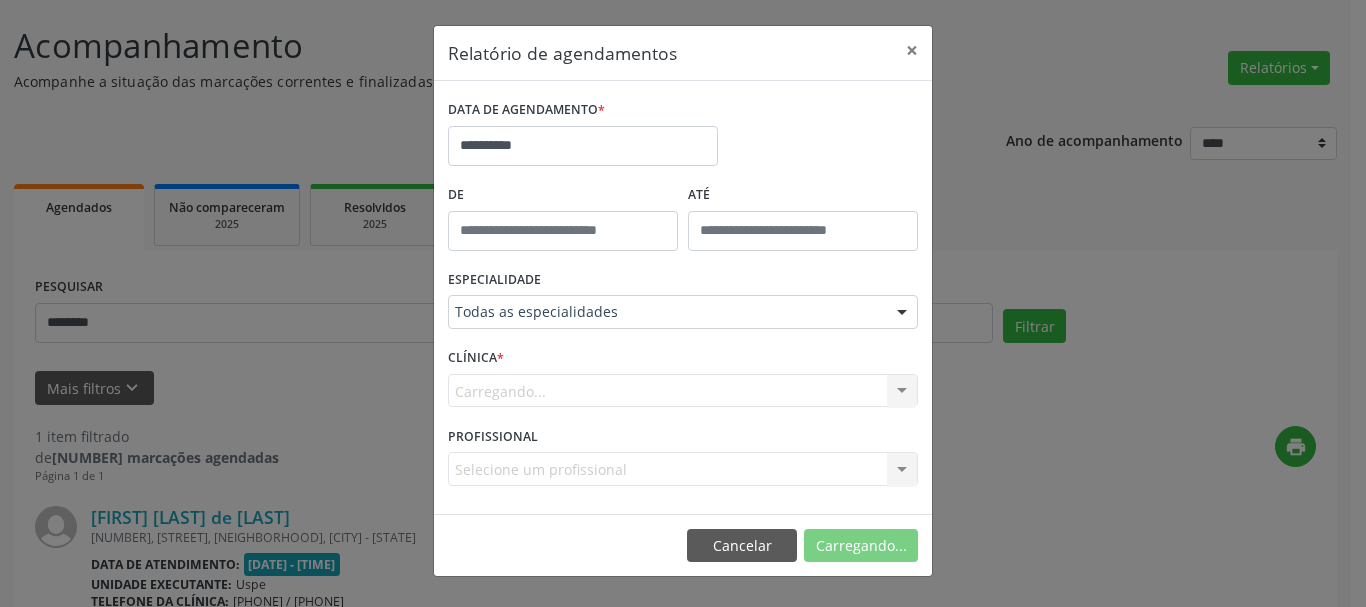 click on "Carregando...
Uspe
Nenhum resultado encontrado para: "   "
Não há nenhuma opção para ser exibida." at bounding box center (683, 391) 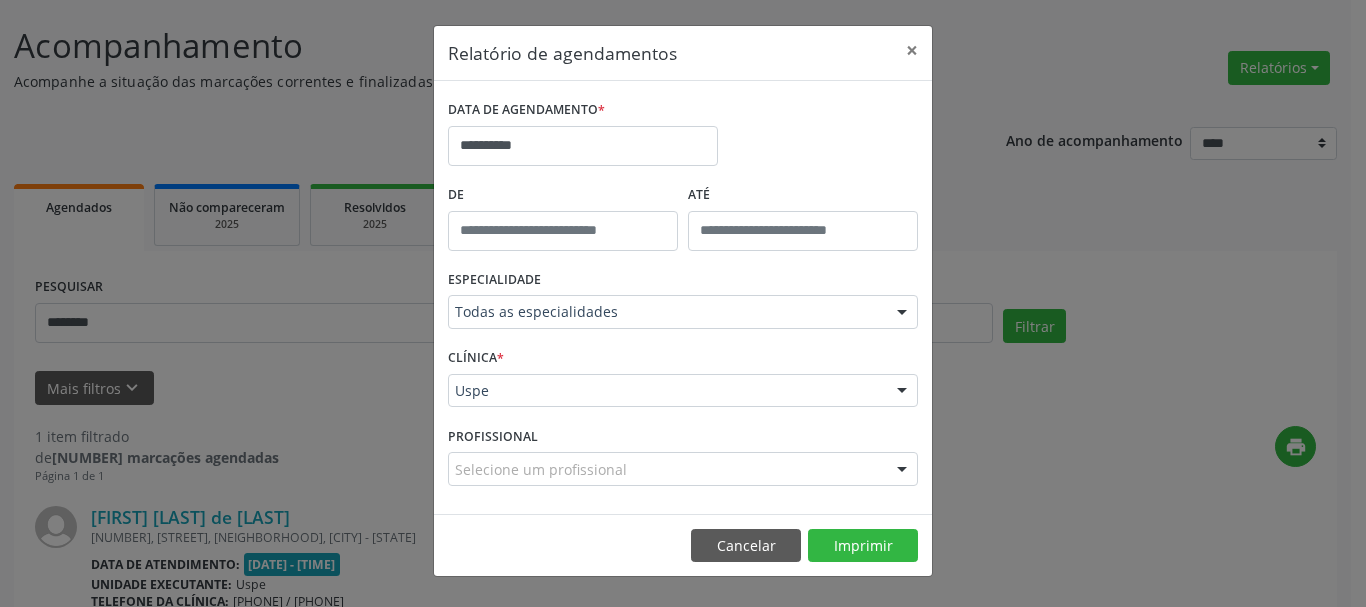 drag, startPoint x: 490, startPoint y: 390, endPoint x: 482, endPoint y: 355, distance: 35.902645 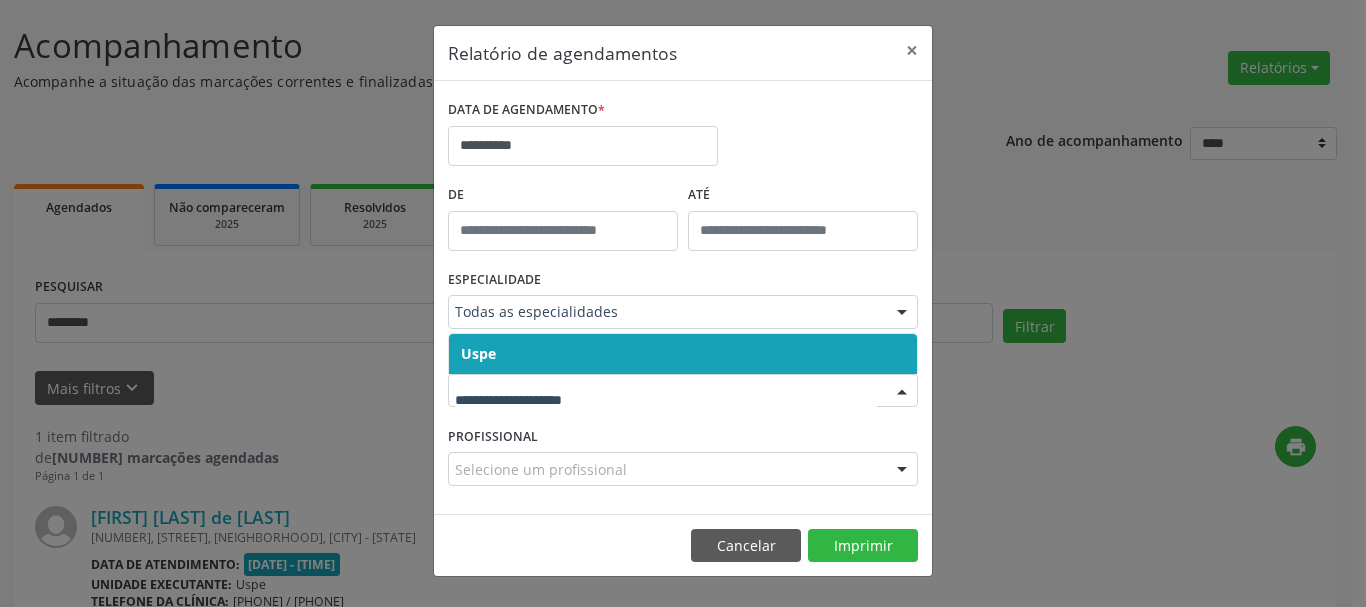click on "Uspe
Nenhum resultado encontrado para: "   "
Não há nenhuma opção para ser exibida." at bounding box center (683, 353) 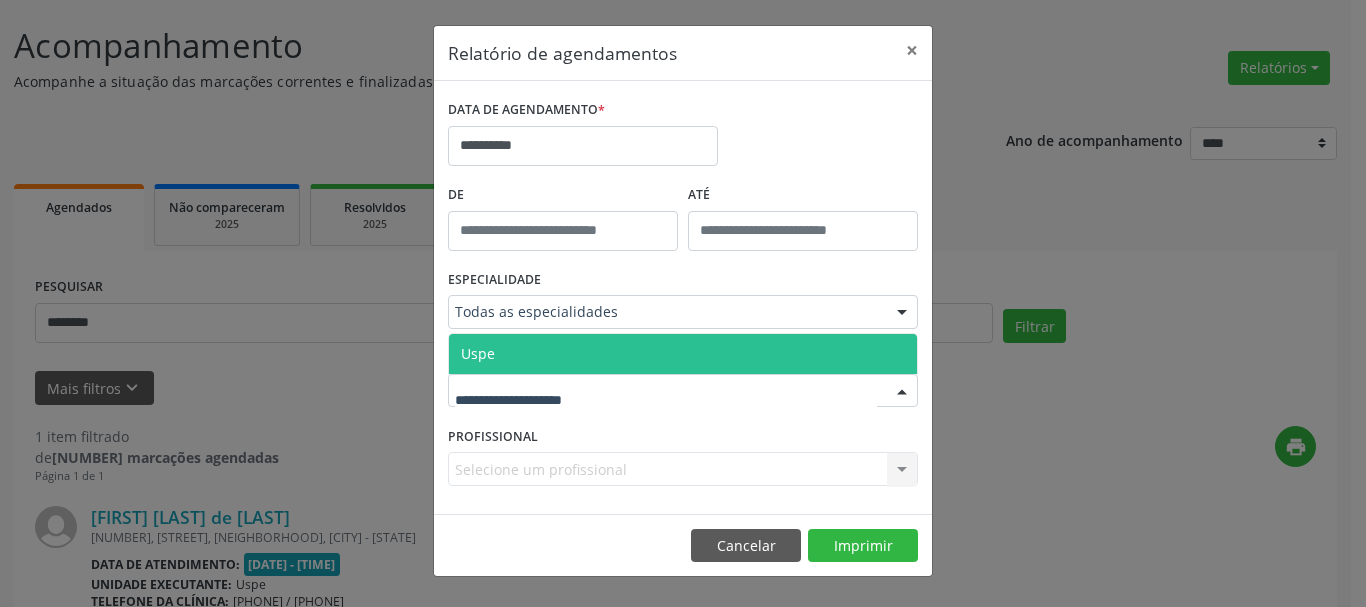 click at bounding box center (683, 391) 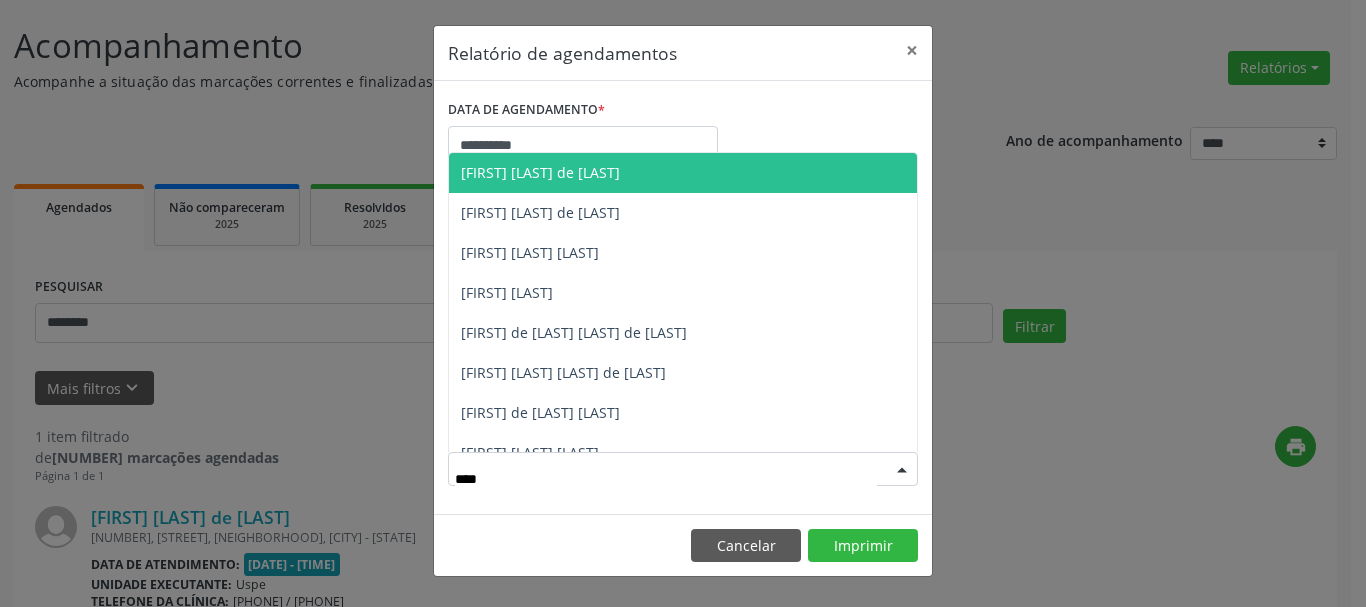 type on "*****" 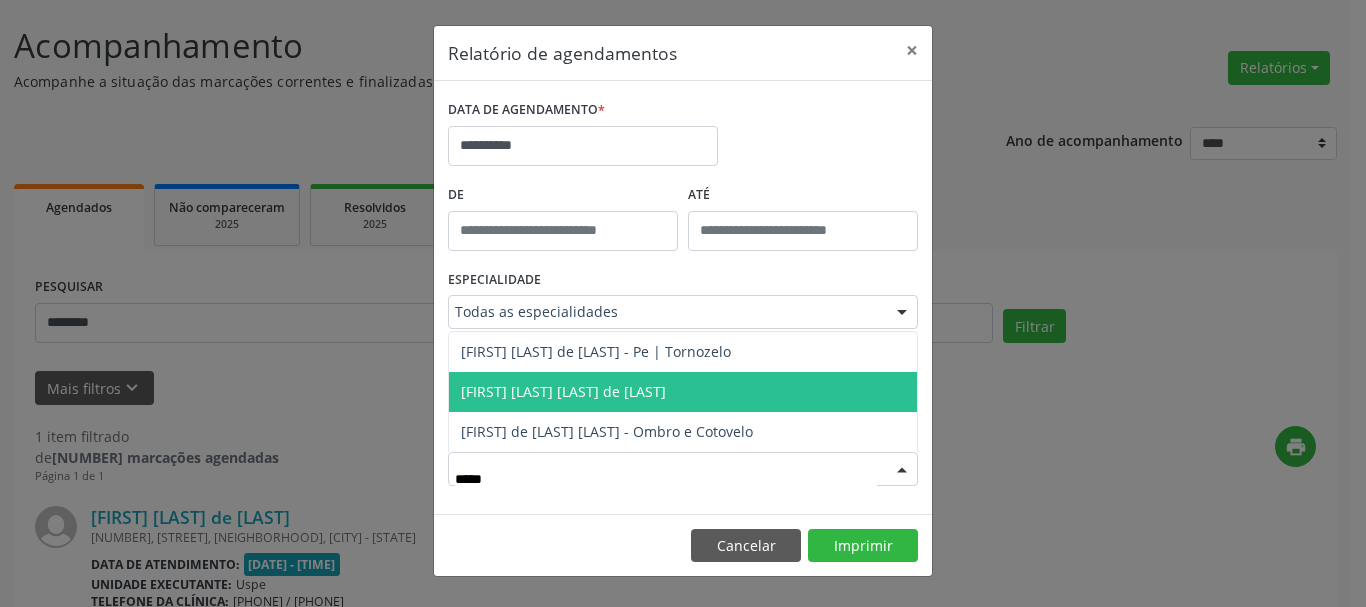 drag, startPoint x: 553, startPoint y: 401, endPoint x: 842, endPoint y: 515, distance: 310.67184 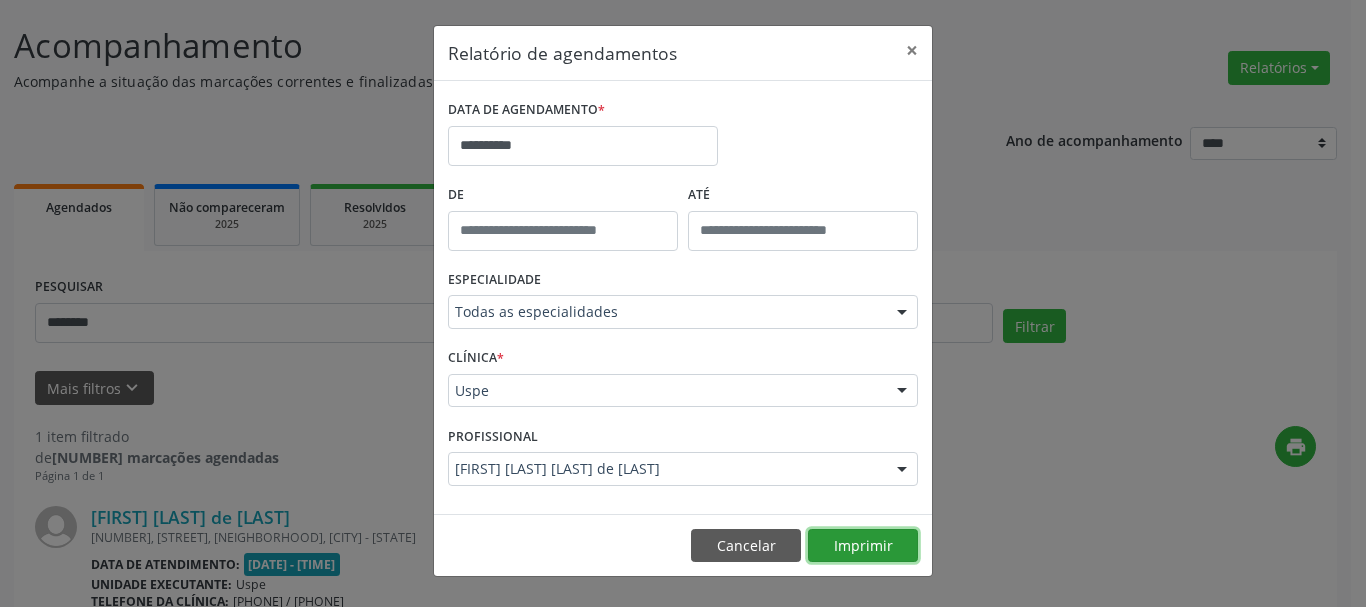 click on "Imprimir" at bounding box center [863, 546] 